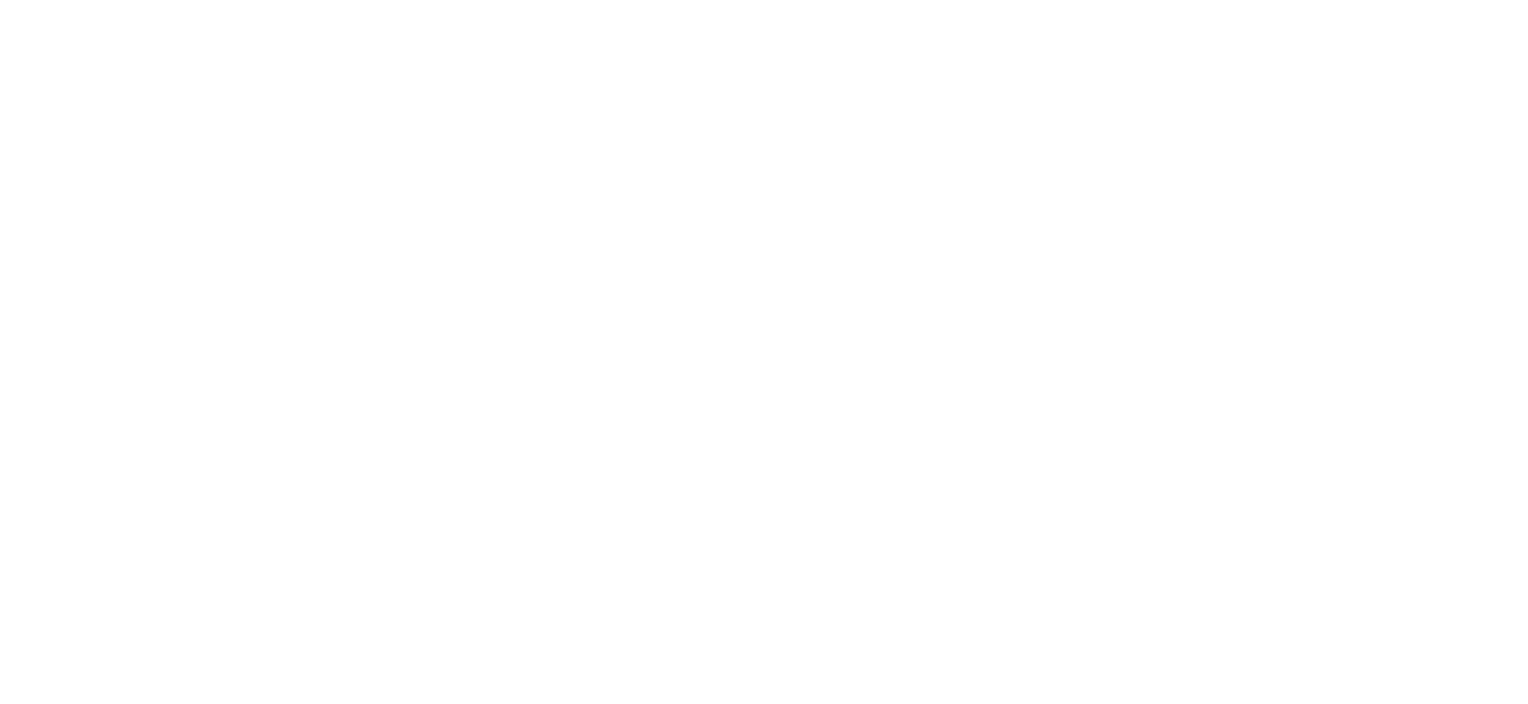 scroll, scrollTop: 0, scrollLeft: 0, axis: both 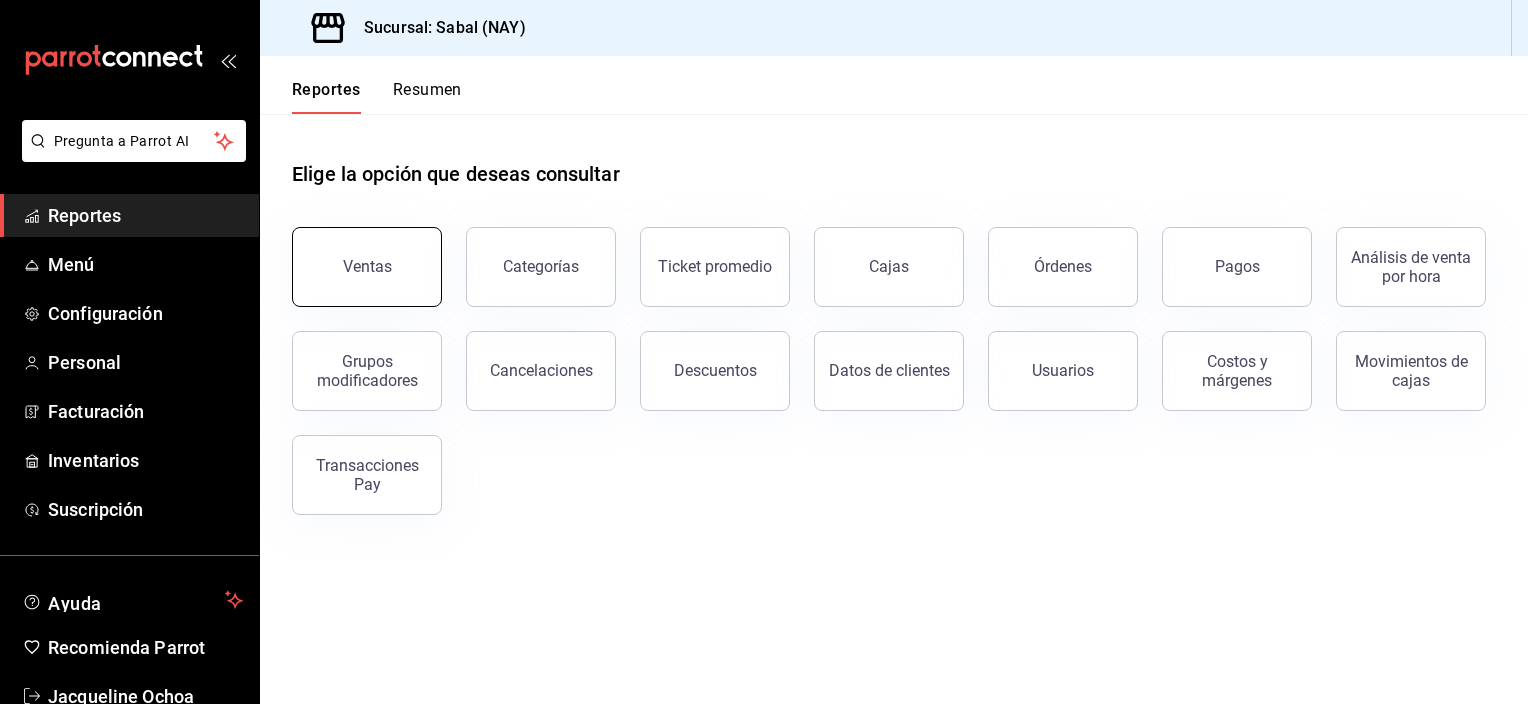 click on "Ventas" at bounding box center [367, 267] 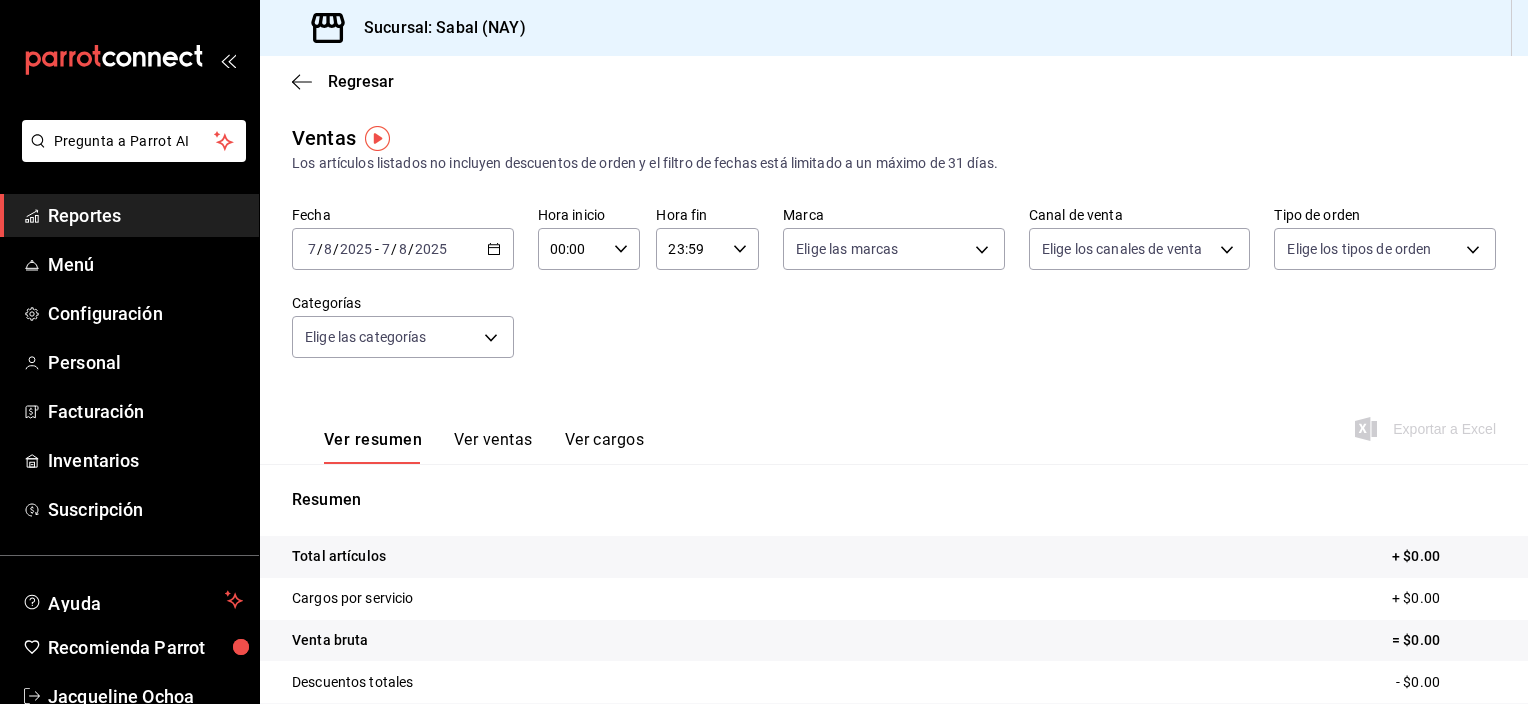 click on "2025-08-07 7 / 8 / 2025 - 2025-08-07 7 / 8 / 2025" at bounding box center (403, 249) 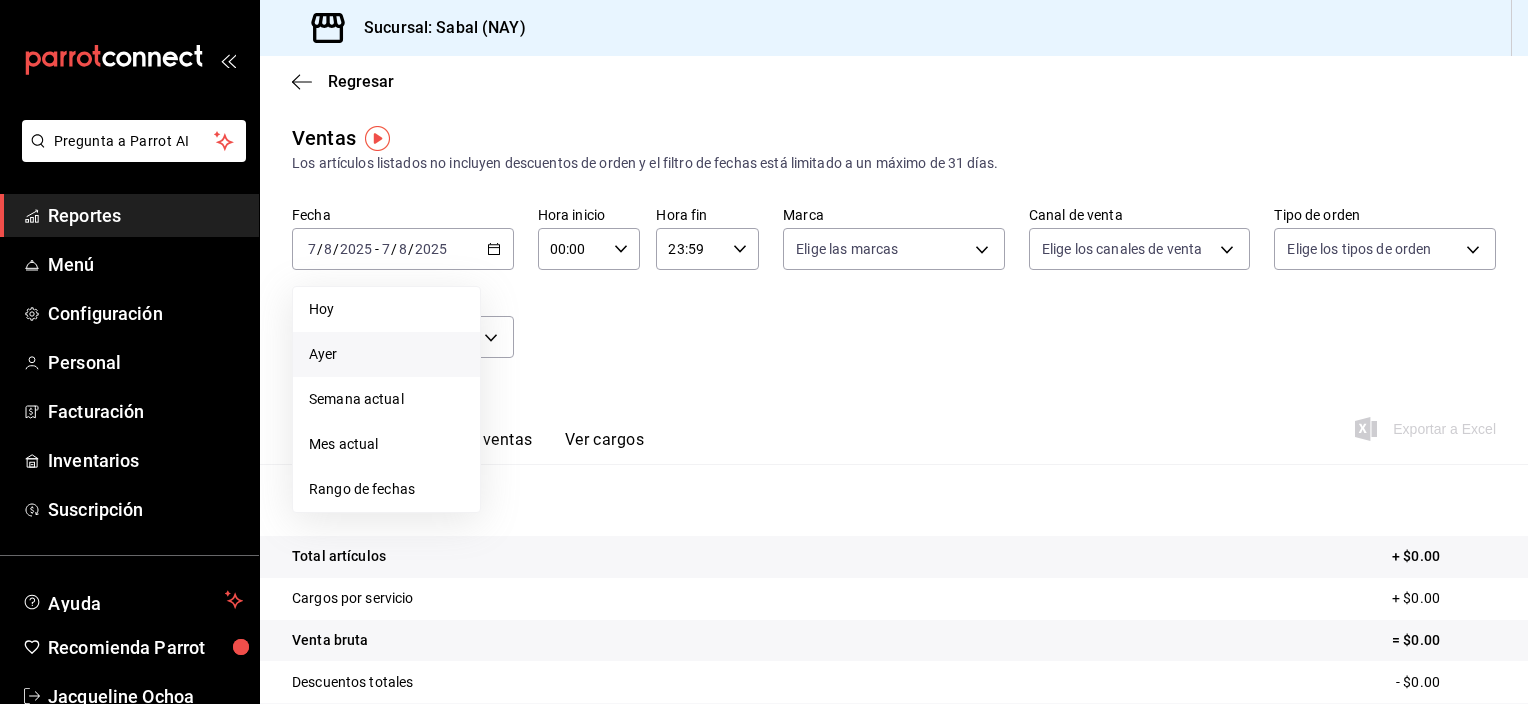 click on "Ayer" at bounding box center [386, 354] 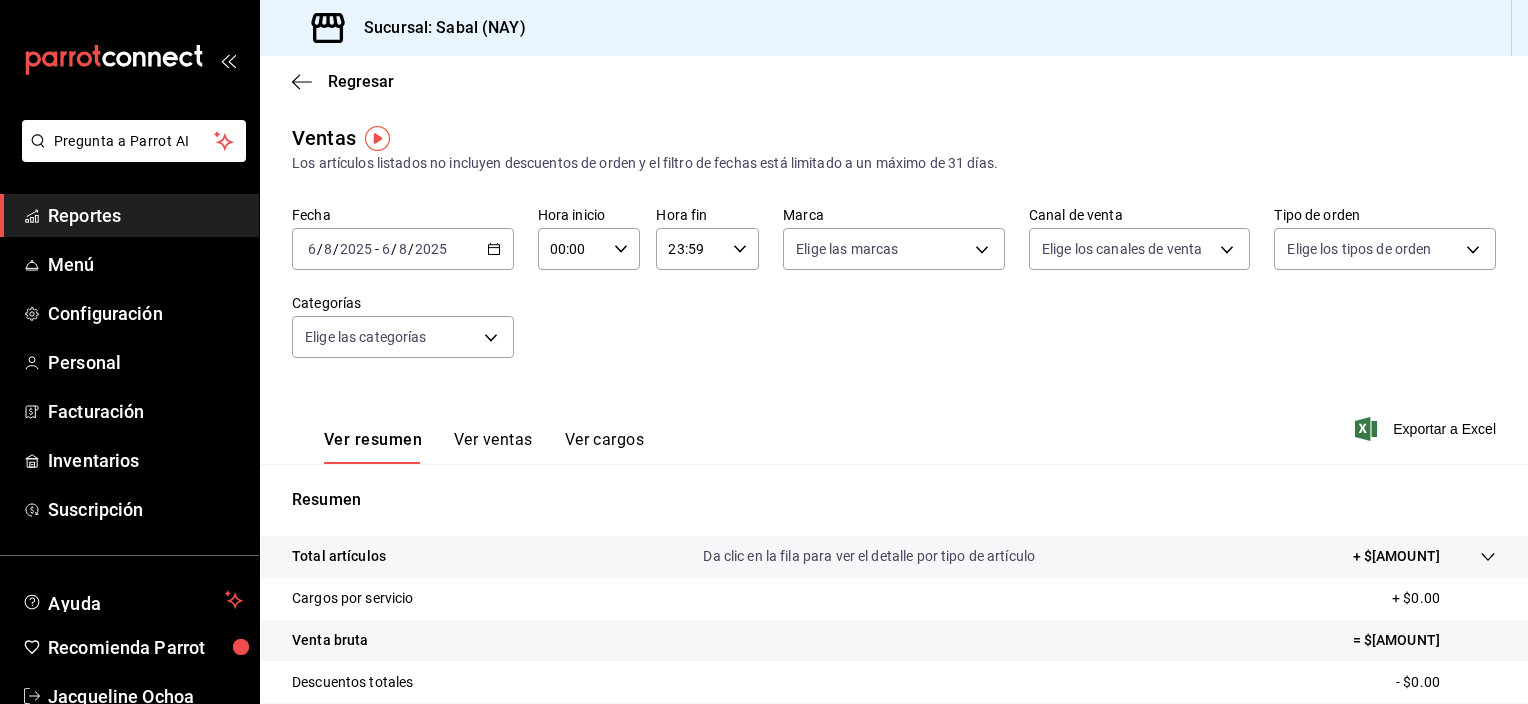 click on "Total artículos Da clic en la fila para ver el detalle por tipo de artículo + $27,970.00" at bounding box center [866, 556] 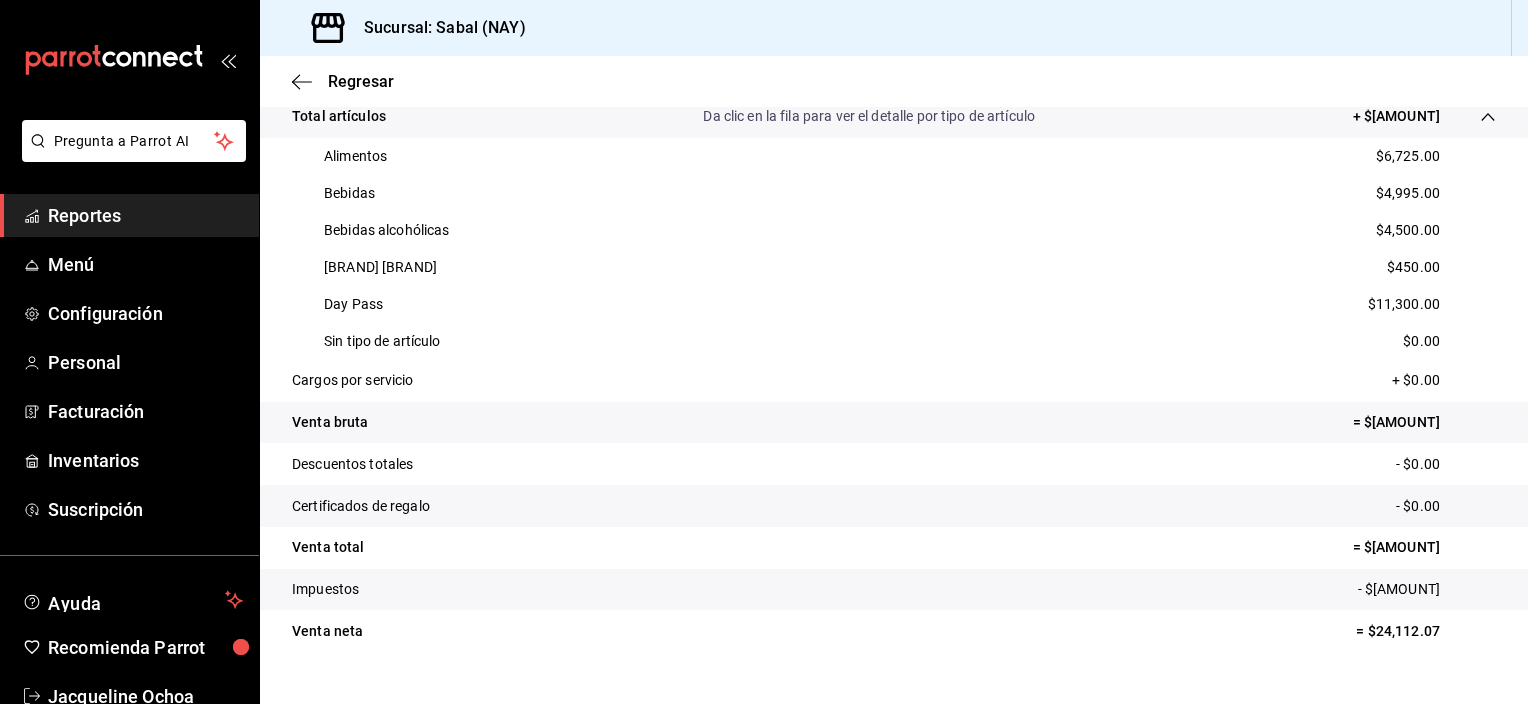 scroll, scrollTop: 400, scrollLeft: 0, axis: vertical 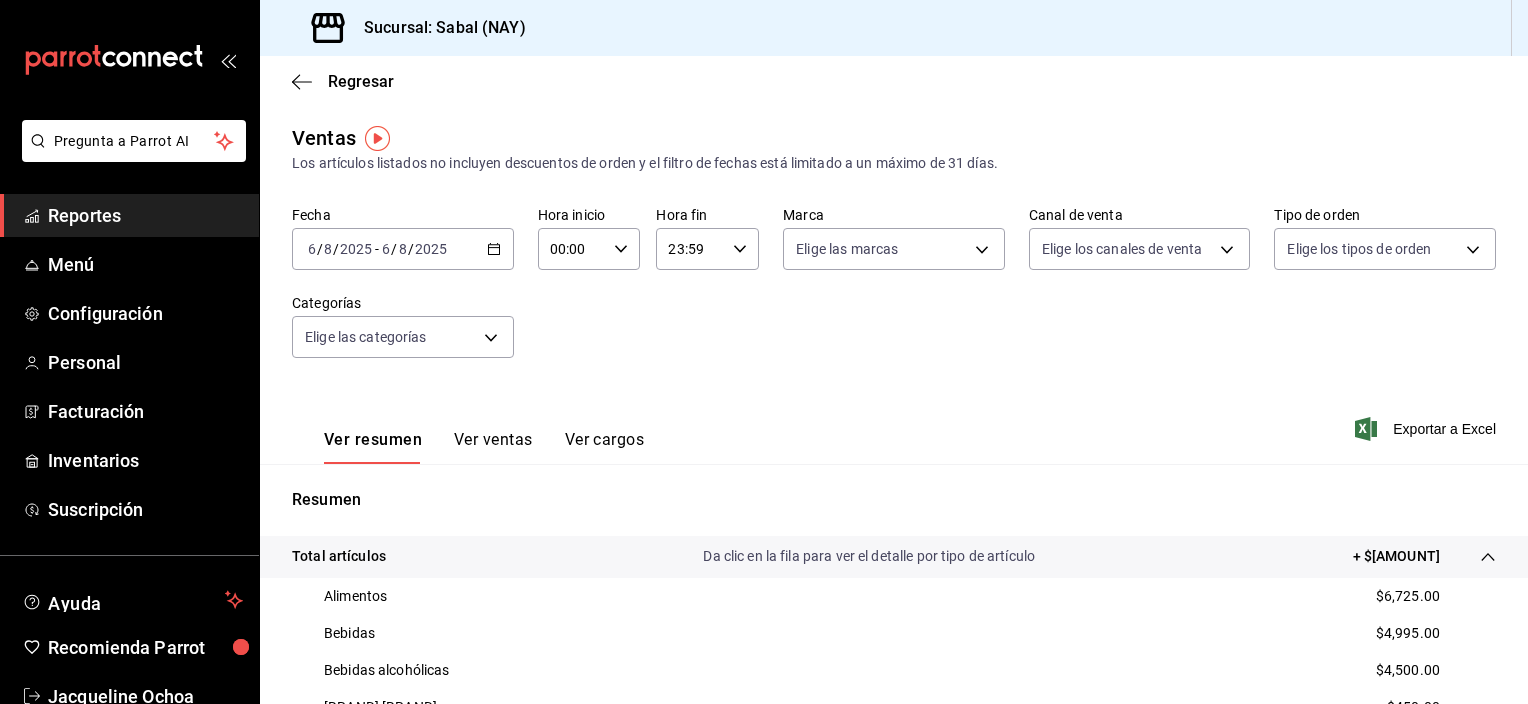 click on "Ver ventas" at bounding box center [493, 447] 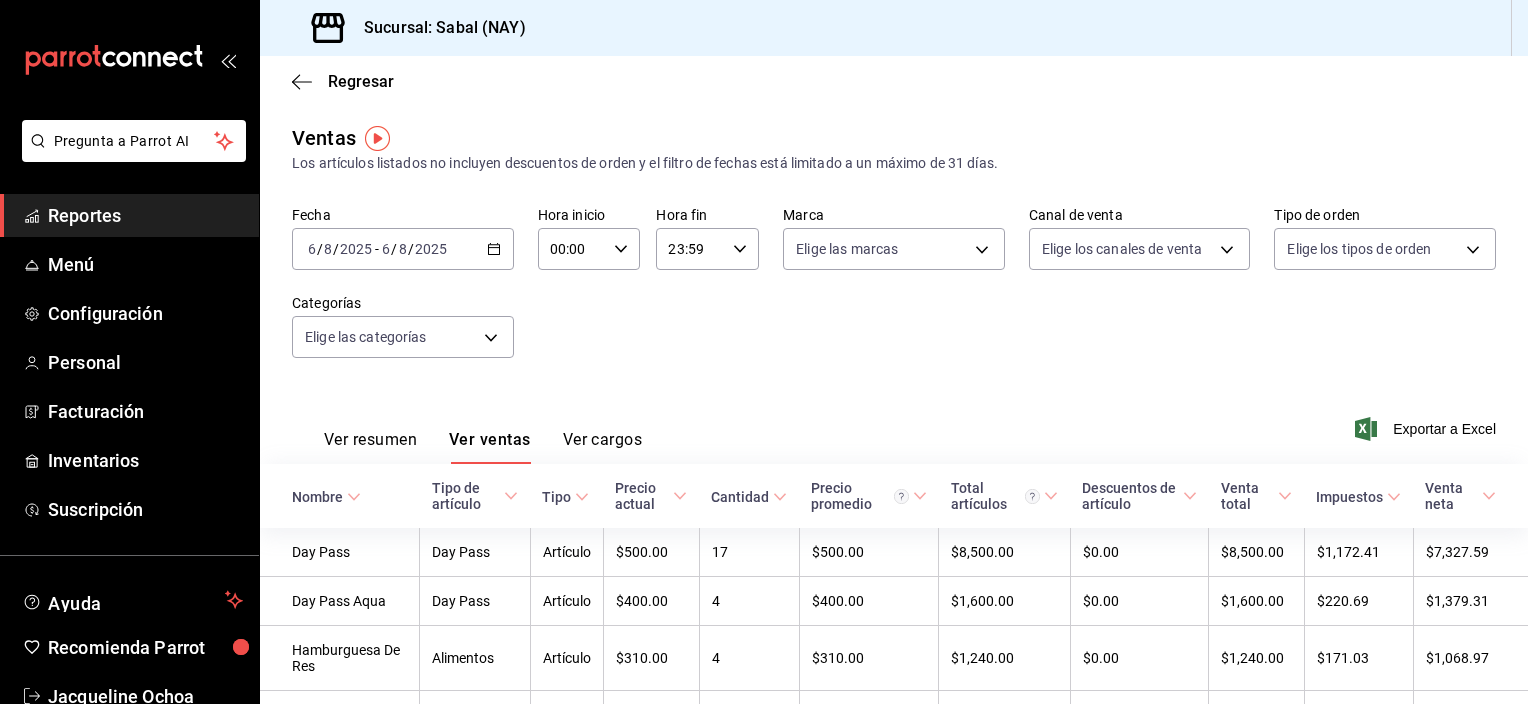 click on "Nombre" at bounding box center [317, 497] 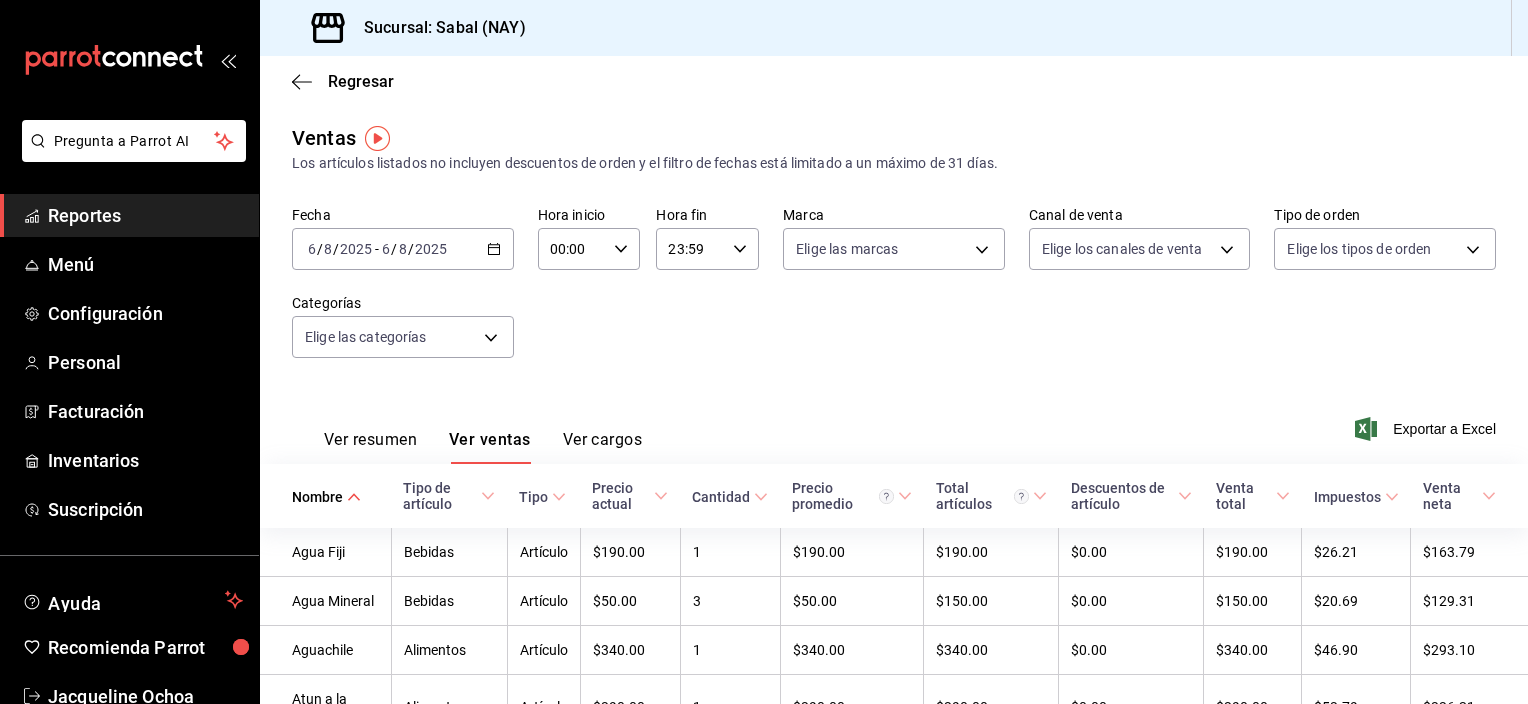 click on "Fecha 2025-08-06 6 / 8 / 2025 - 2025-08-06 6 / 8 / 2025 Hora inicio 00:00 Hora inicio Hora fin 23:59 Hora fin Marca Elige las marcas Canal de venta Elige los canales de venta Tipo de orden Elige los tipos de orden Categorías Elige las categorías" at bounding box center [894, 294] 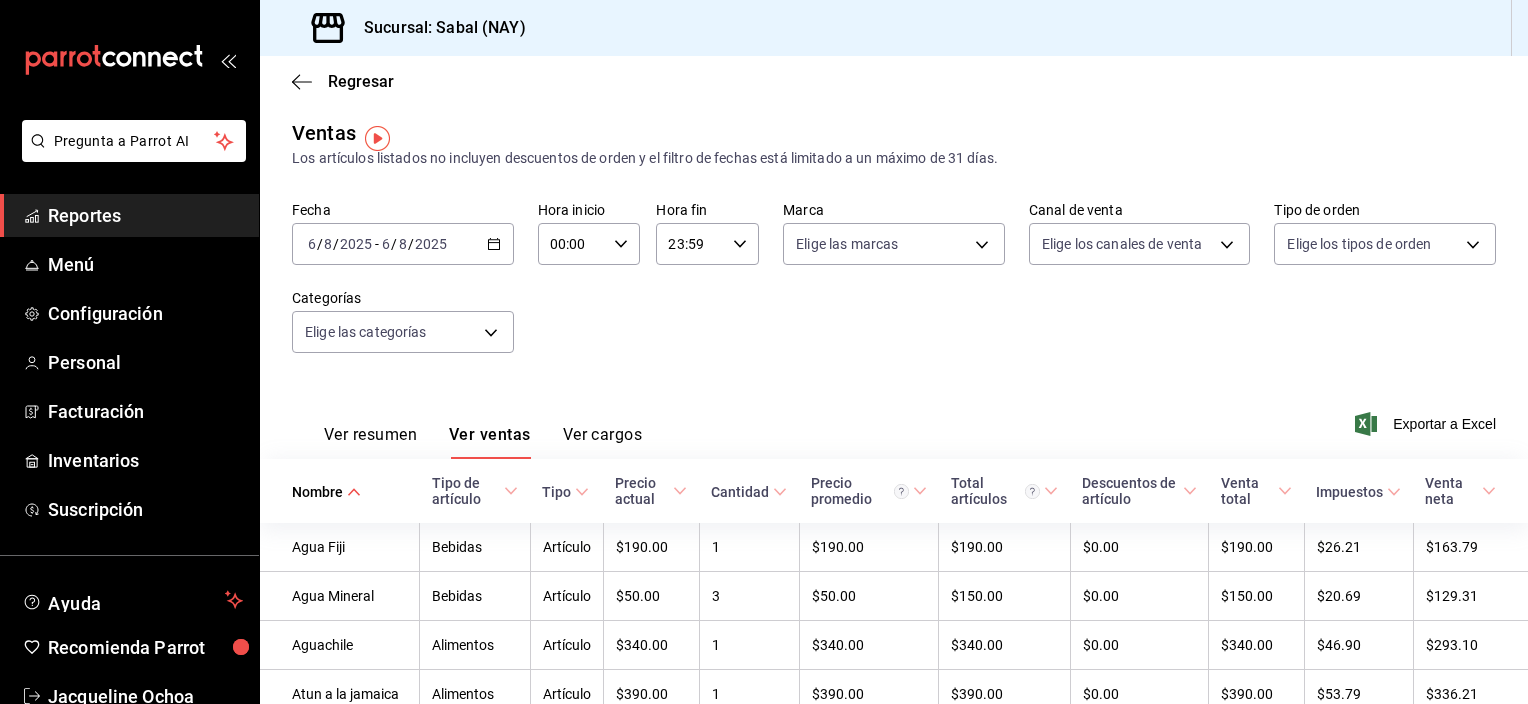 scroll, scrollTop: 0, scrollLeft: 0, axis: both 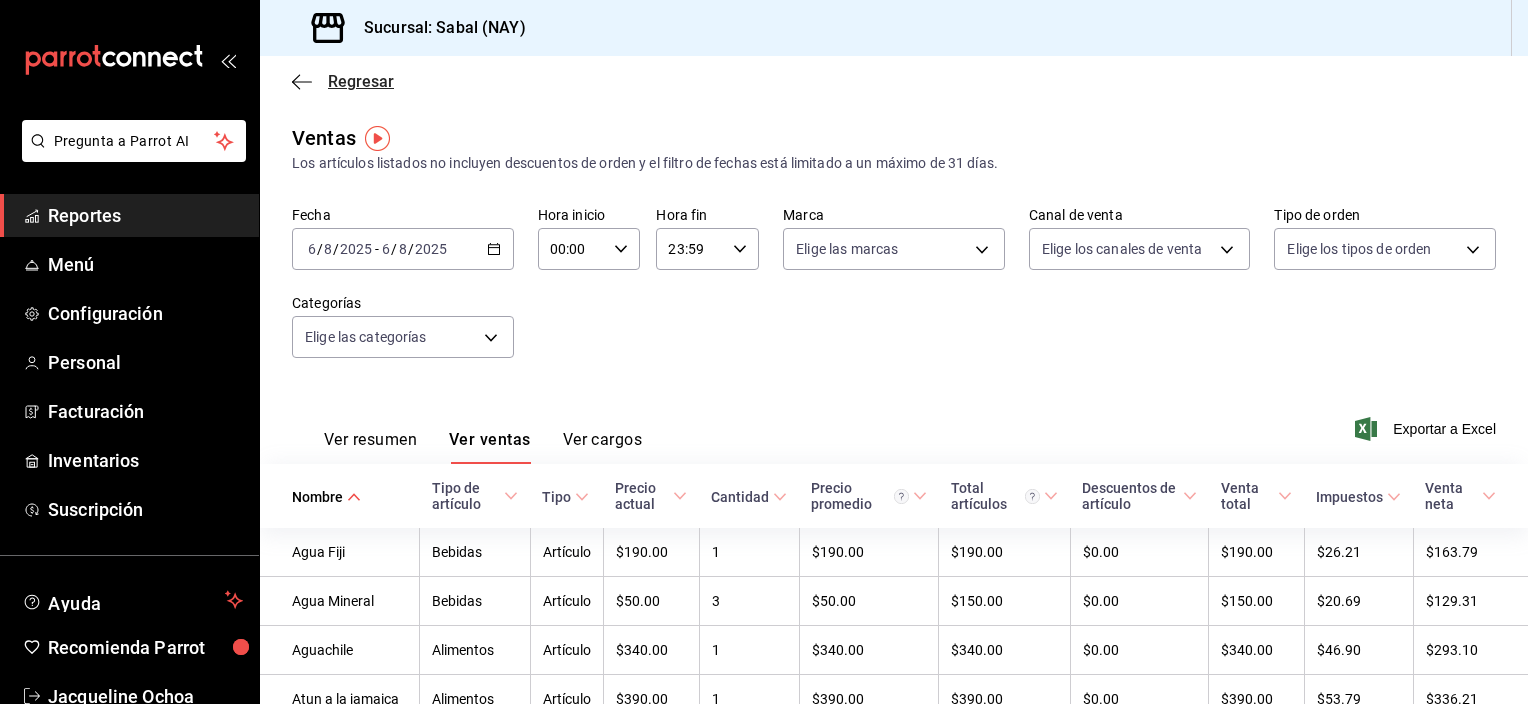 click 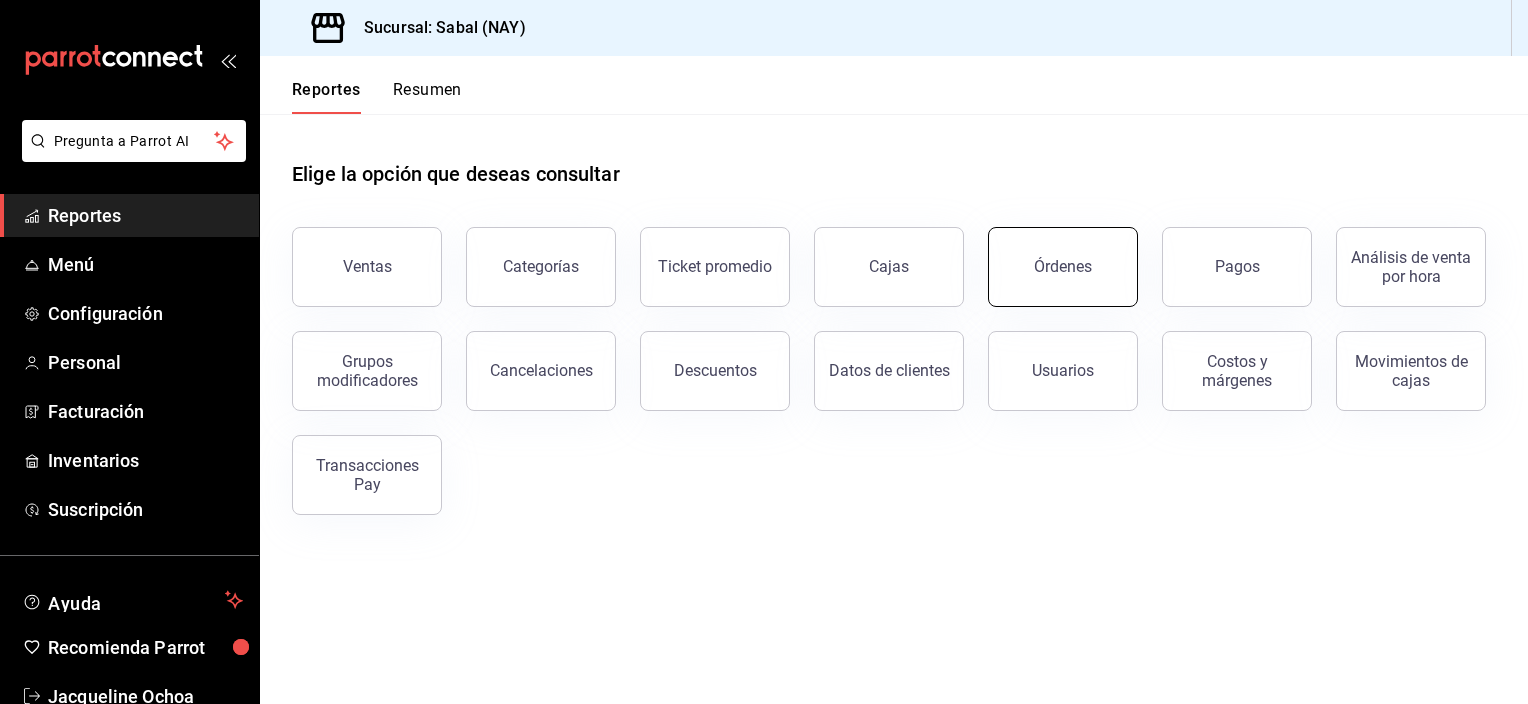 click on "Órdenes" at bounding box center (1063, 267) 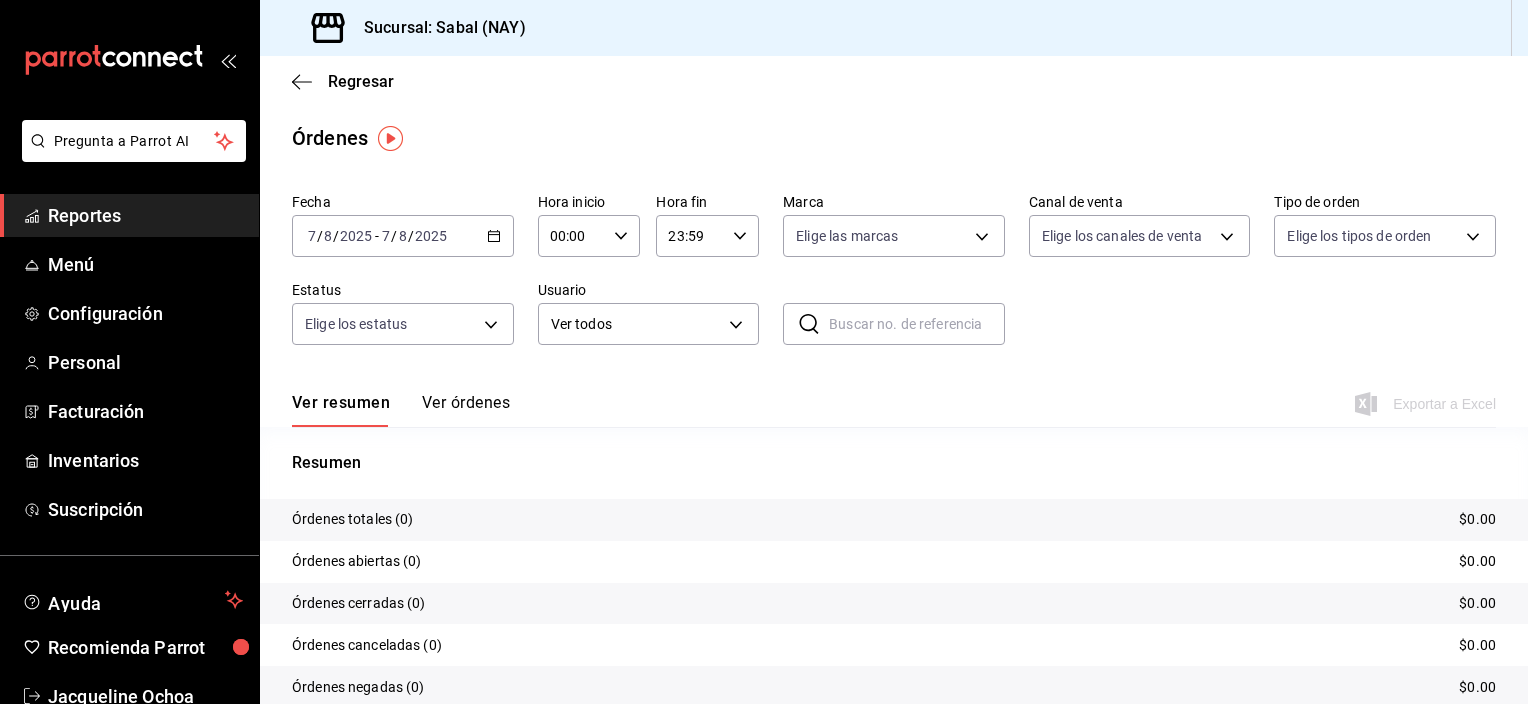 click on "2025-08-07 7 / 8 / 2025 - 2025-08-07 7 / 8 / 2025" at bounding box center (403, 236) 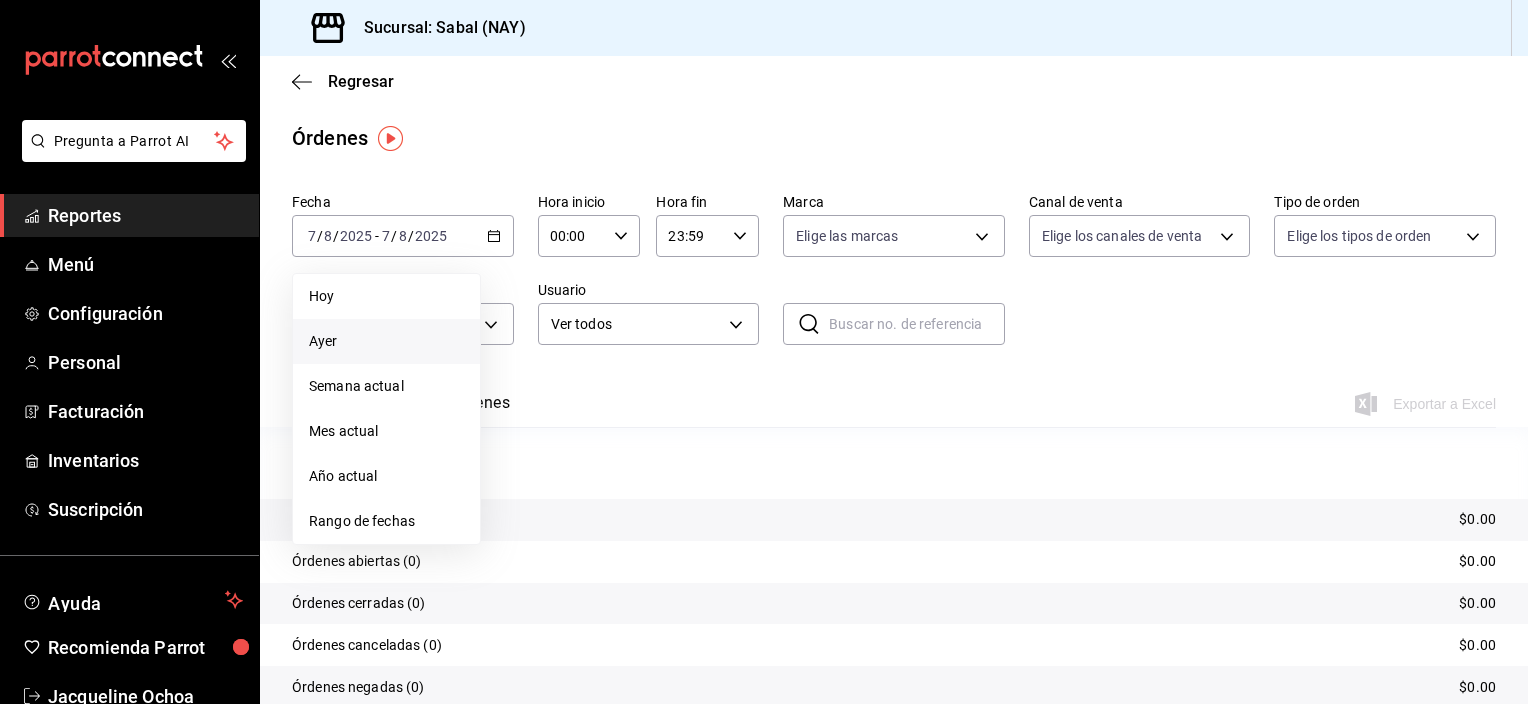 click on "Ayer" at bounding box center (386, 341) 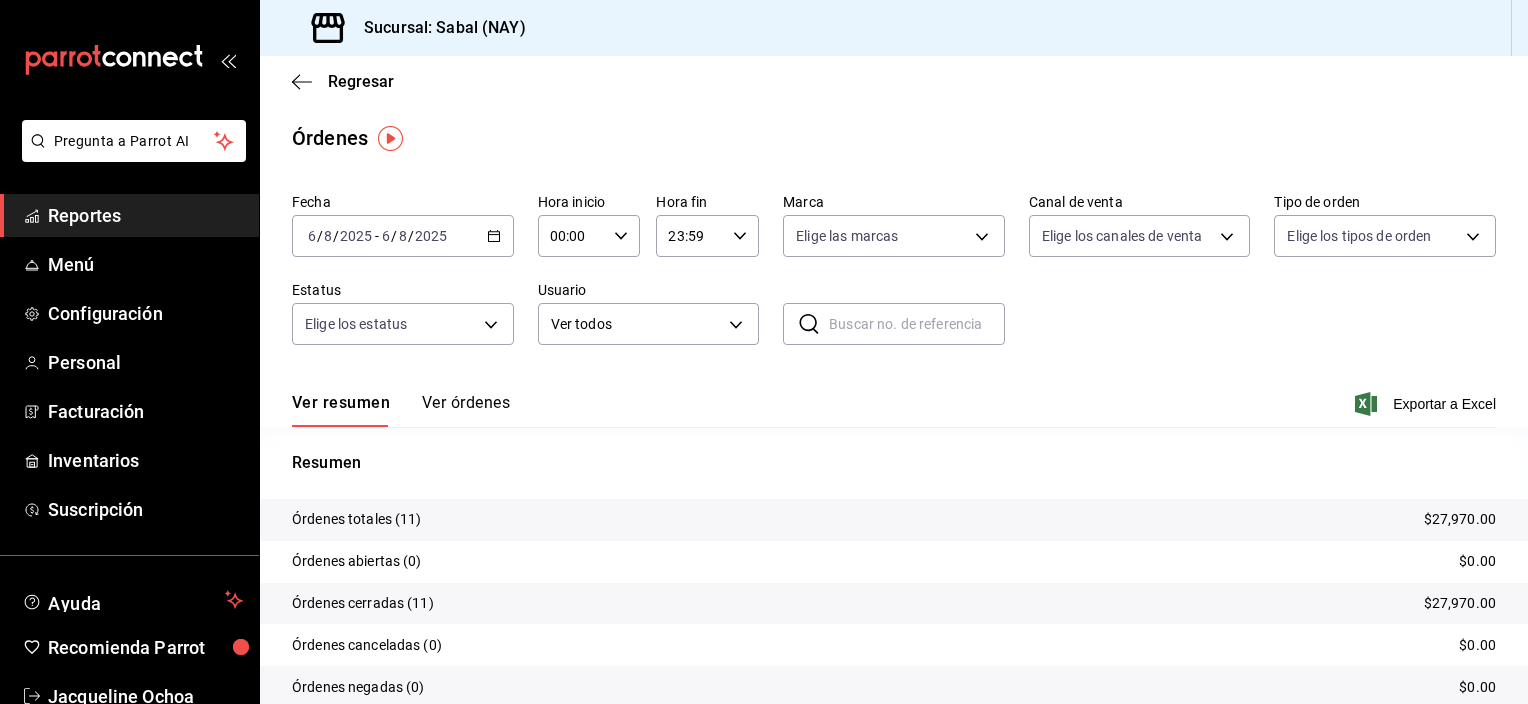 click on "Ver órdenes" at bounding box center [466, 410] 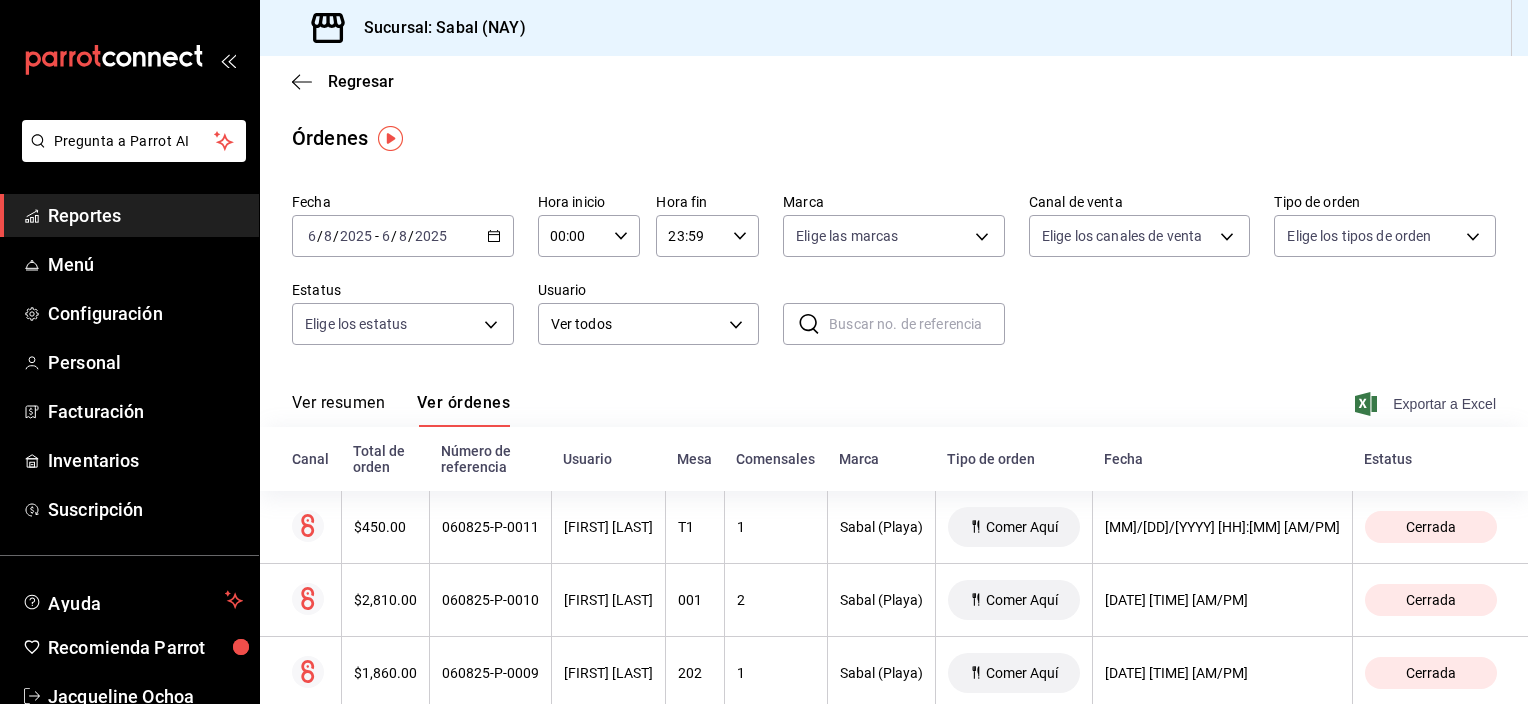 click on "Exportar a Excel" at bounding box center [1427, 404] 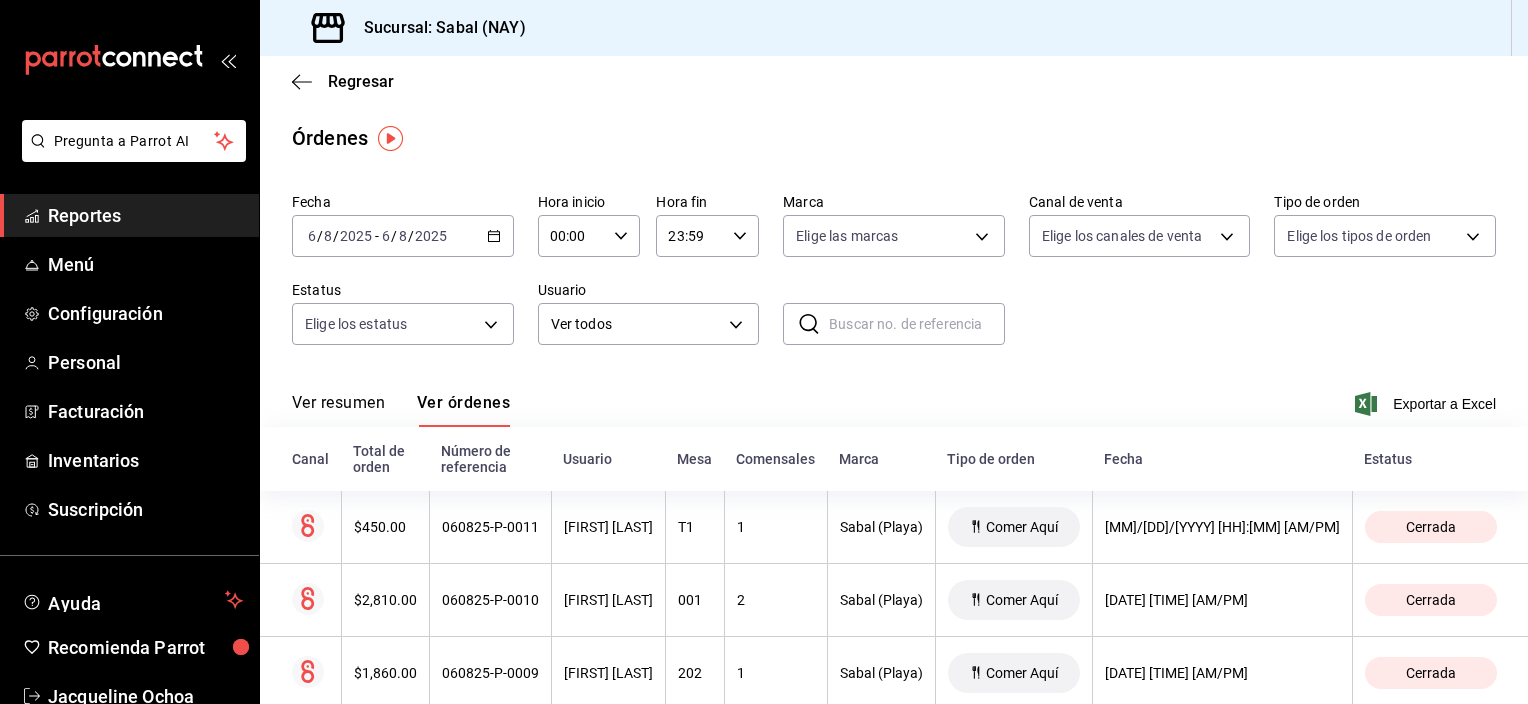 click on "Regresar Órdenes Fecha [YYYY]-[MM]-[DD] [D] / [M] / [YYYY] - [YYYY]-[MM]-[DD] [D] / [M] / [YYYY] Hora inicio 00:00 Hora inicio Hora fin 23:59 Hora fin Marca Elige las marcas Canal de venta Elige los canales de venta Tipo de orden Elige los tipos de orden Estatus Elige los estatus Usuario Ver todos ALL ​ ​ Ver resumen Ver órdenes Exportar a Excel Canal Total de orden Número de referencia Usuario Mesa Comensales Marca Tipo de orden Fecha Estatus $[AMOUNT] [DD][MM]25-P-0011 [FIRST] [LAST] T1 1 Sabal (Playa) Comer Aquí [MM]/[DD]/[YYYY] [HH]:[MM] [AM/PM] Cerrada $[AMOUNT] [DD][MM]25-P-0010 [FIRST] [LAST] 001 2 Sabal (Playa) Comer Aquí [MM]/[DD]/[YYYY] [HH]:[MM] [AM/PM] Cerrada $[AMOUNT] [DD][MM]25-P-0009 [FIRST] [LAST] 202 1 Sabal (Playa) Comer Aquí [MM]/[DD]/[YYYY] [HH]:[MM] [AM/PM] Cerrada $[AMOUNT] [DD][MM]25-P-0008 [FIRST] [LAST] 100 1 Sabal (Playa) Comer Aquí [MM]/[DD]/[YYYY] [HH]:[MM] [AM/PM] Cerrada $[AMOUNT] [DD][MM]25-P-0007 [FIRST] [LAST] 38 2 Sabal (Playa) Comer Aquí [MM]/[DD]/[YYYY] [HH]:[MM] [AM/PM] Cerrada $[AMOUNT] [DD][MM]25-P-0006 [FIRST] [LAST] 34 3 Sabal (Playa) Comer Aquí [MM]/[DD]/[YYYY] [HH]:[MM] [AM/PM] 30 4 4" at bounding box center [894, 695] 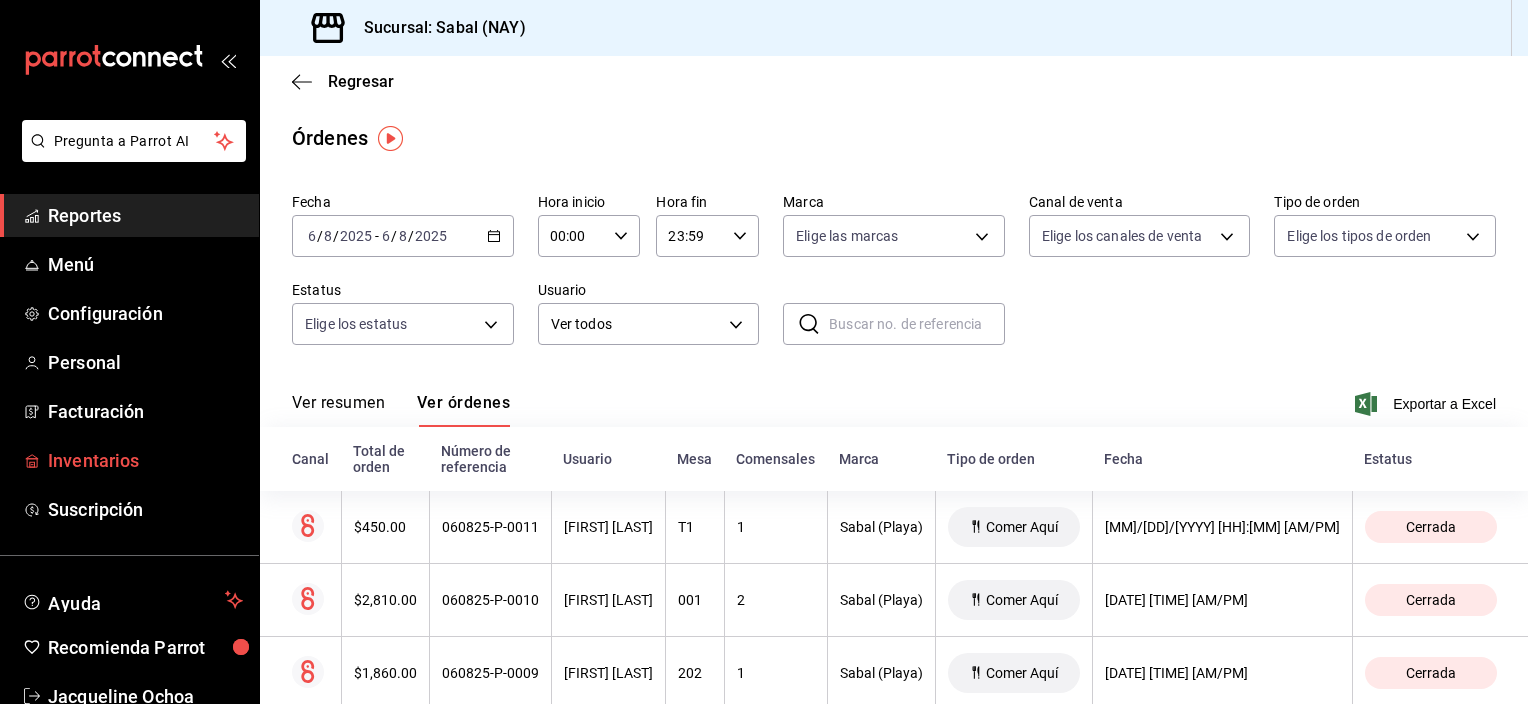 click on "Inventarios" at bounding box center (145, 460) 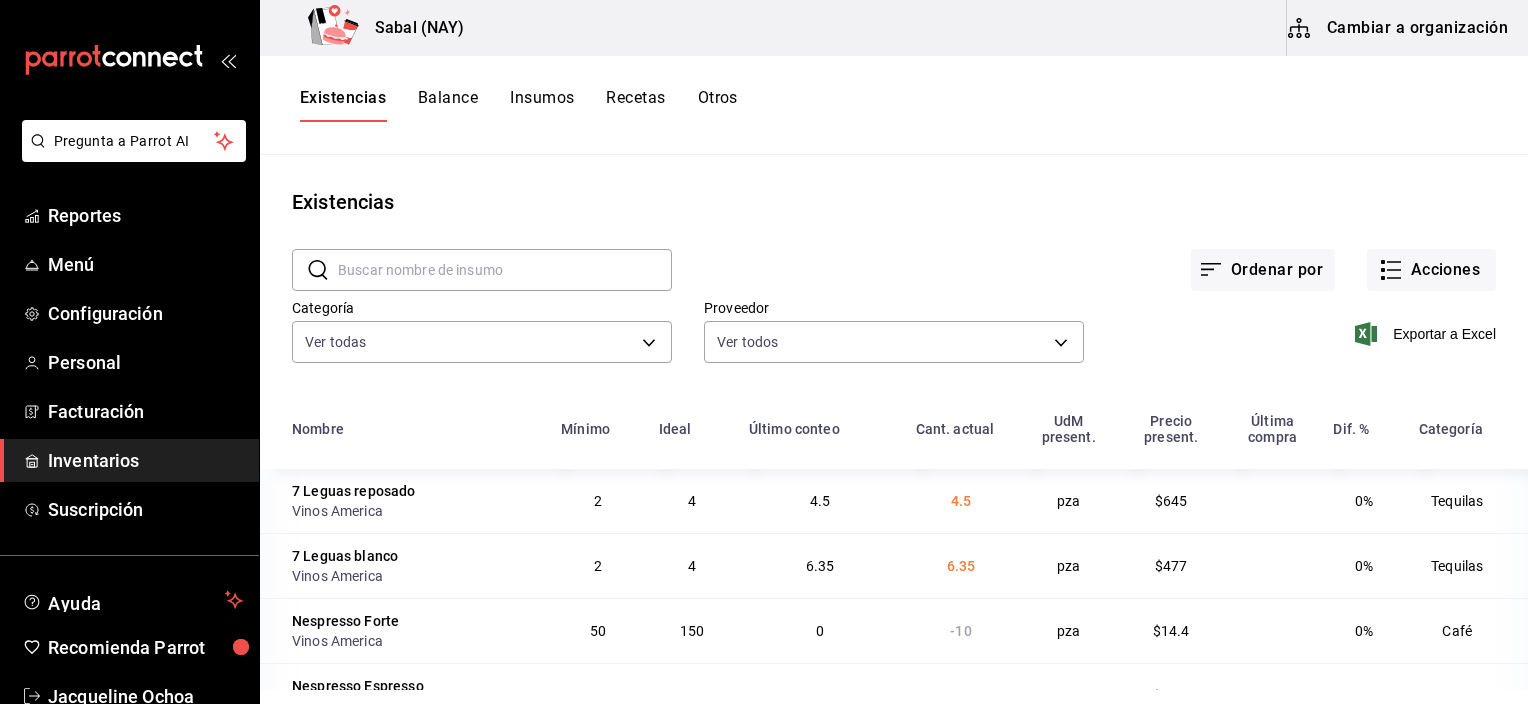 click on "Otros" at bounding box center (718, 105) 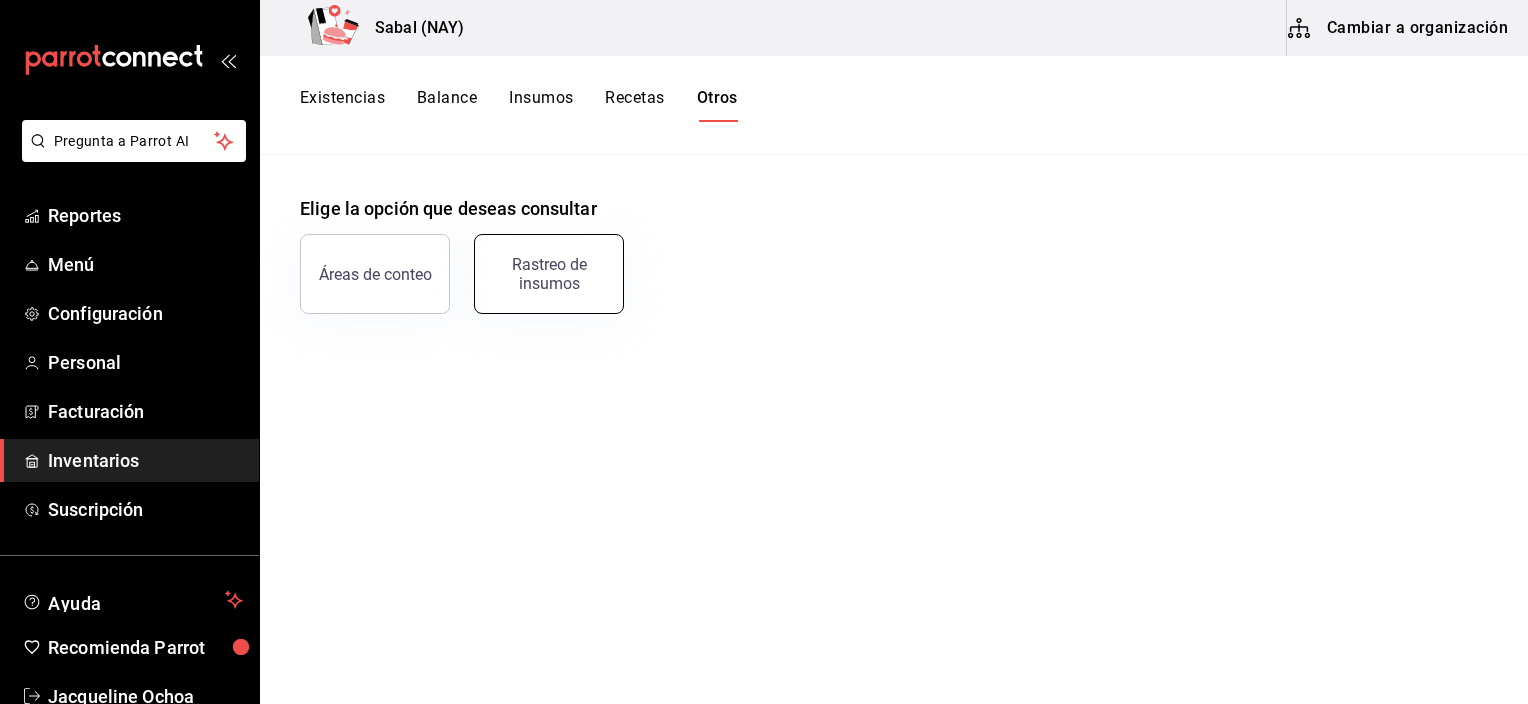click on "Rastreo de insumos" at bounding box center [549, 274] 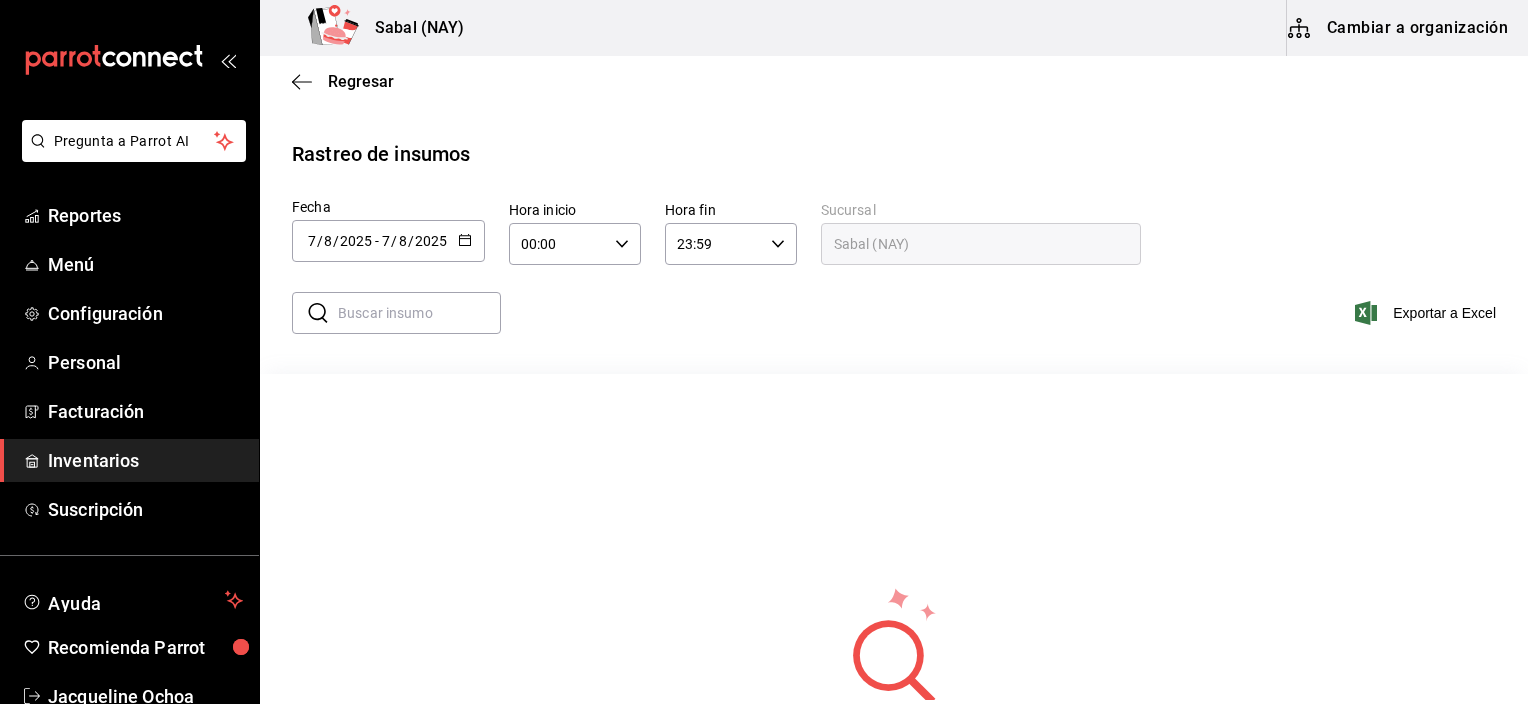 click 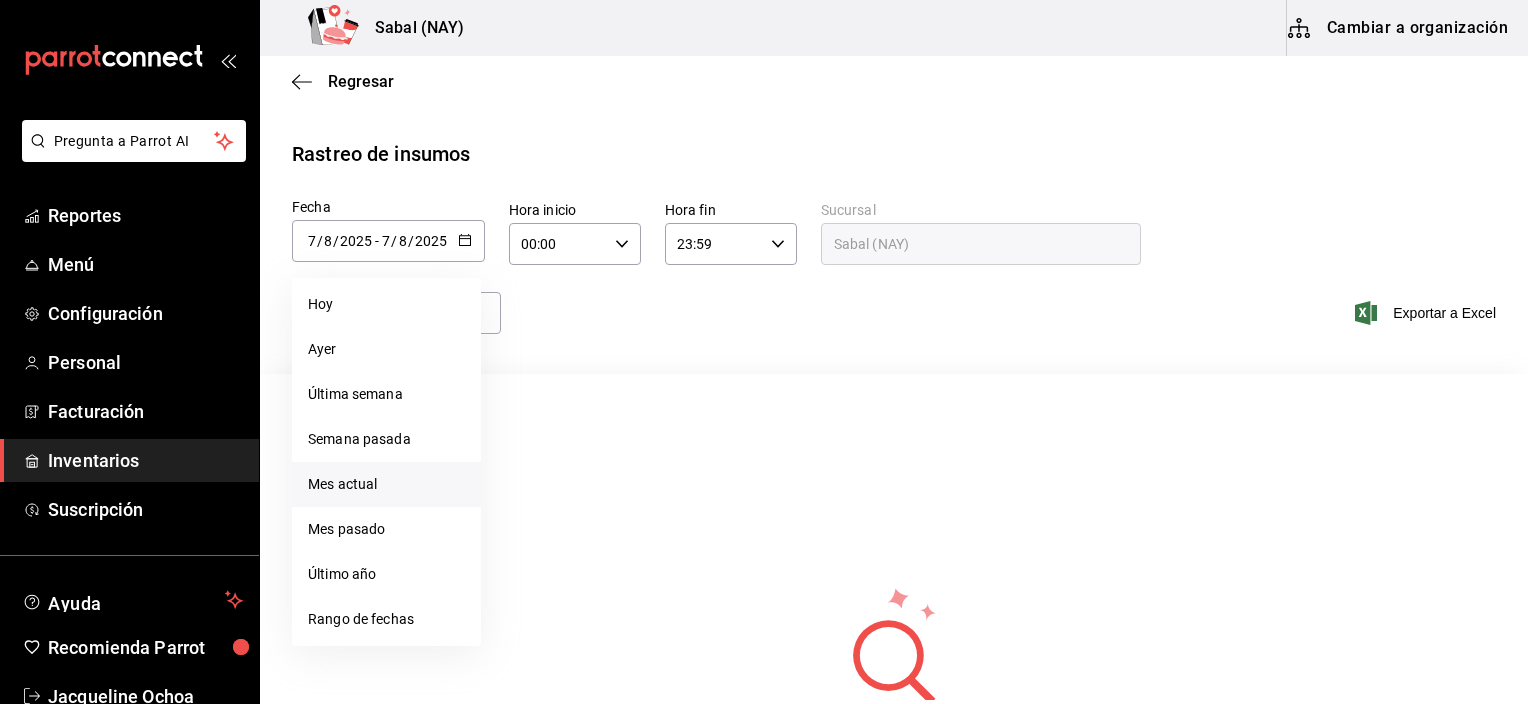 click on "Mes actual" at bounding box center [386, 484] 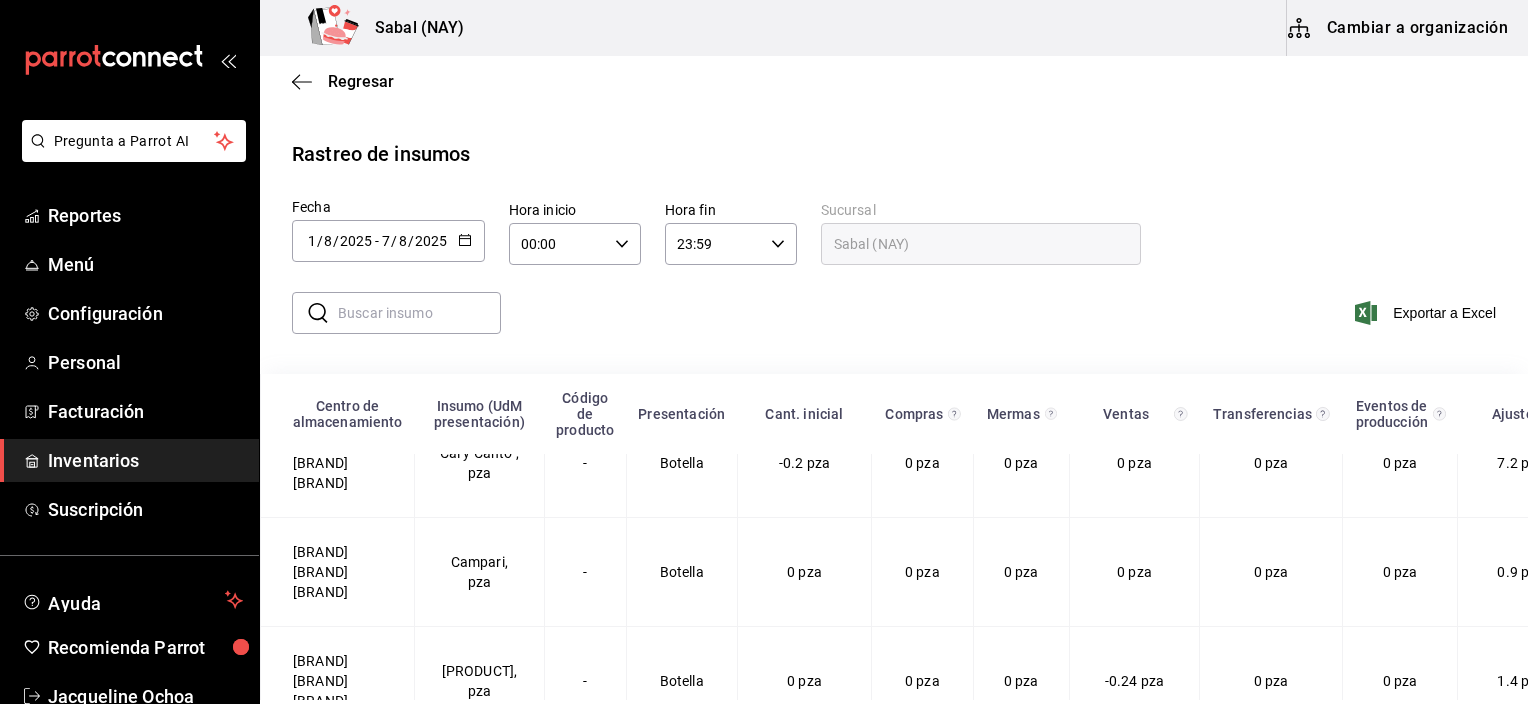 scroll, scrollTop: 0, scrollLeft: 0, axis: both 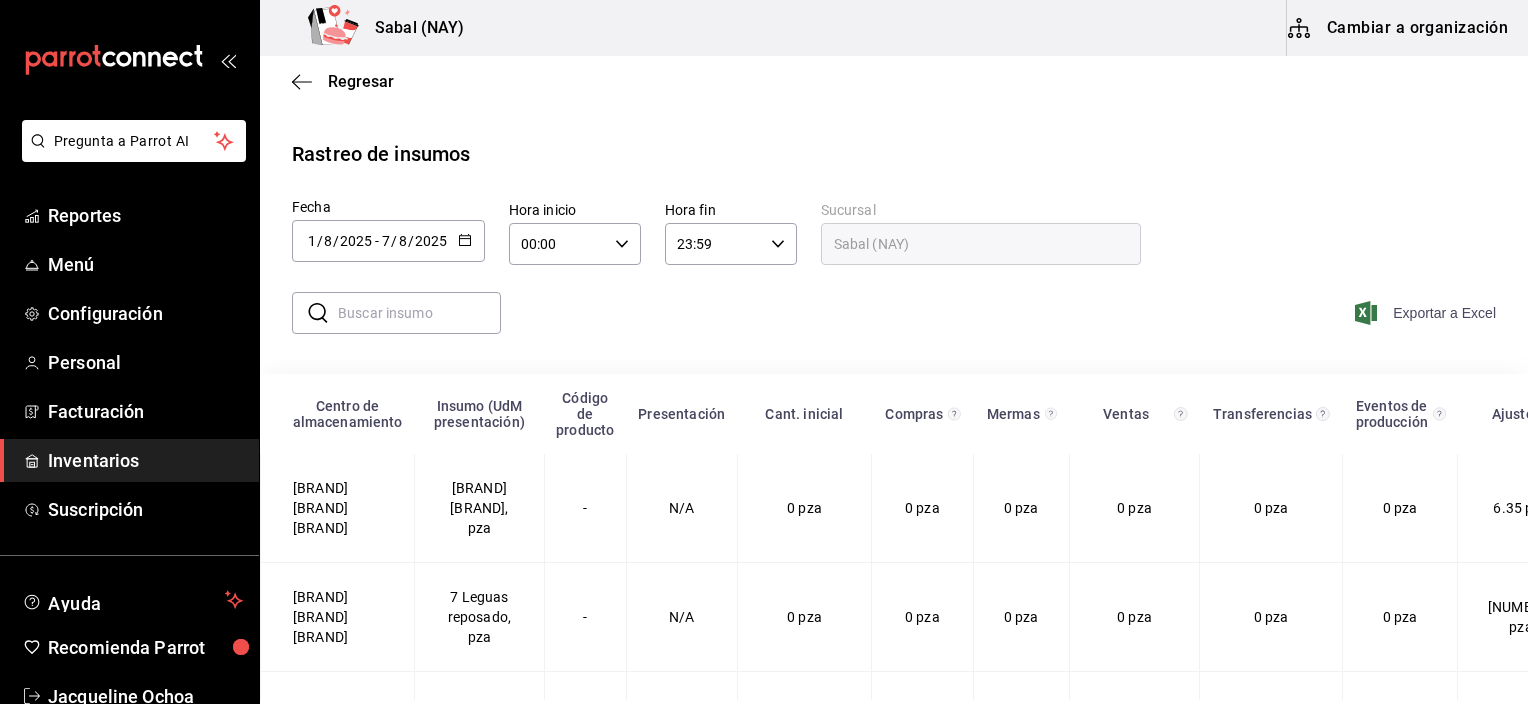 click on "Exportar a Excel" at bounding box center [1427, 313] 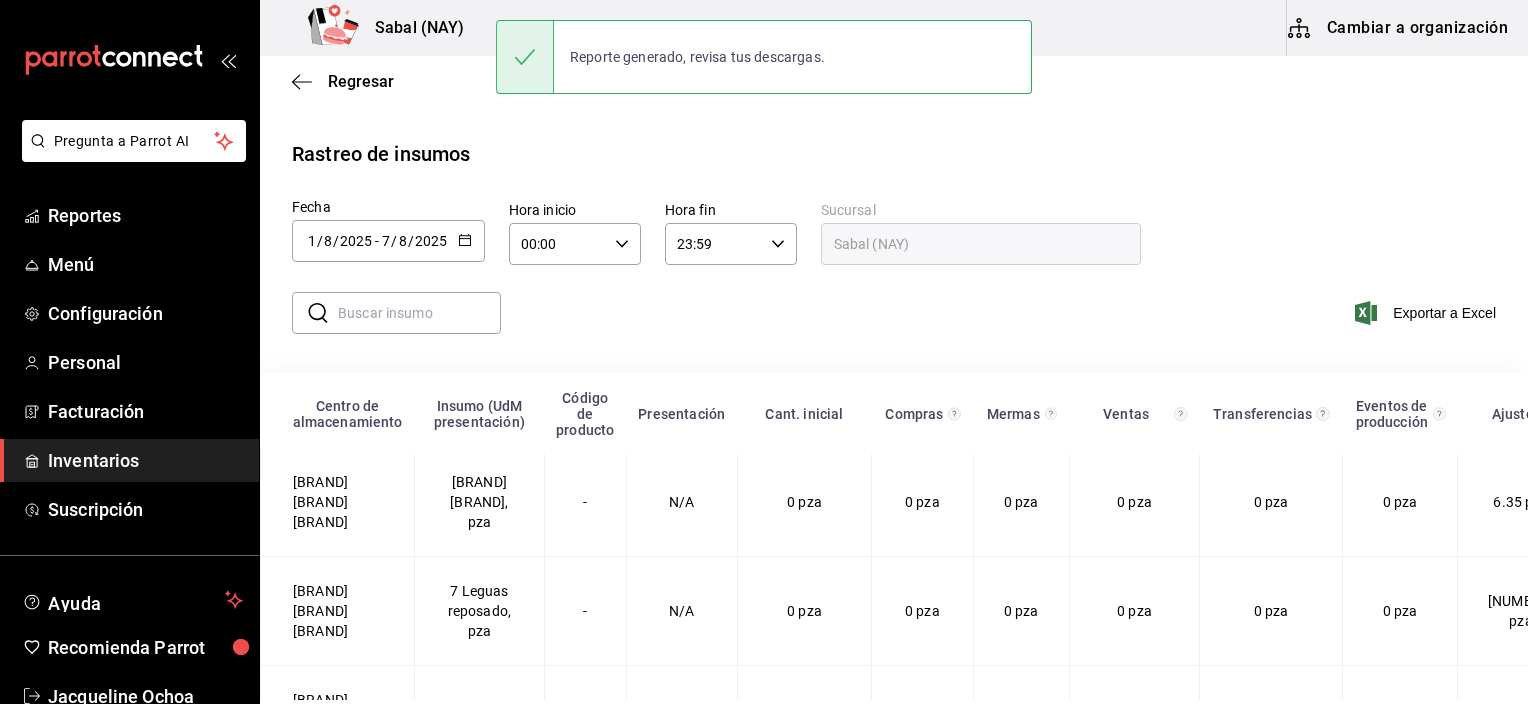 scroll, scrollTop: 0, scrollLeft: 0, axis: both 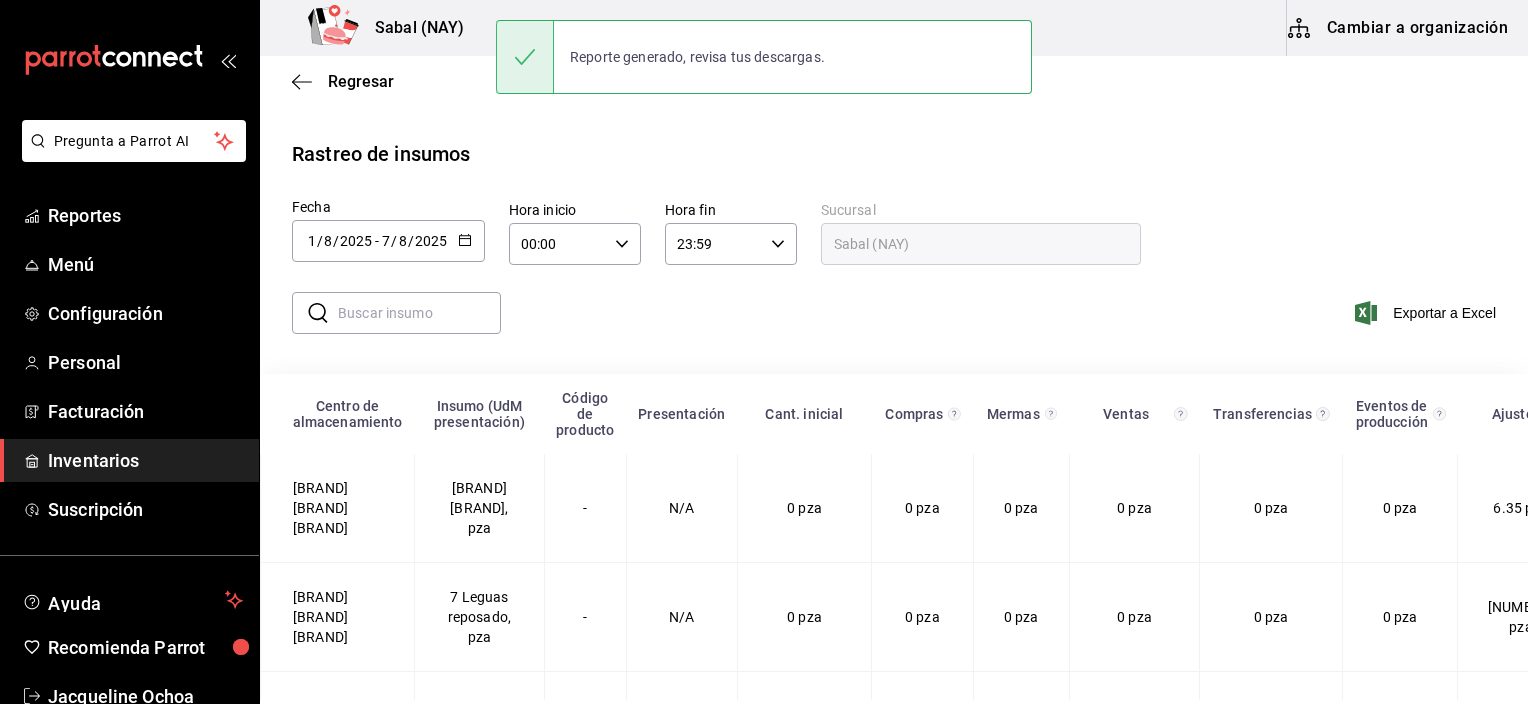 click on "​ ​ Exportar a Excel" at bounding box center [886, 325] 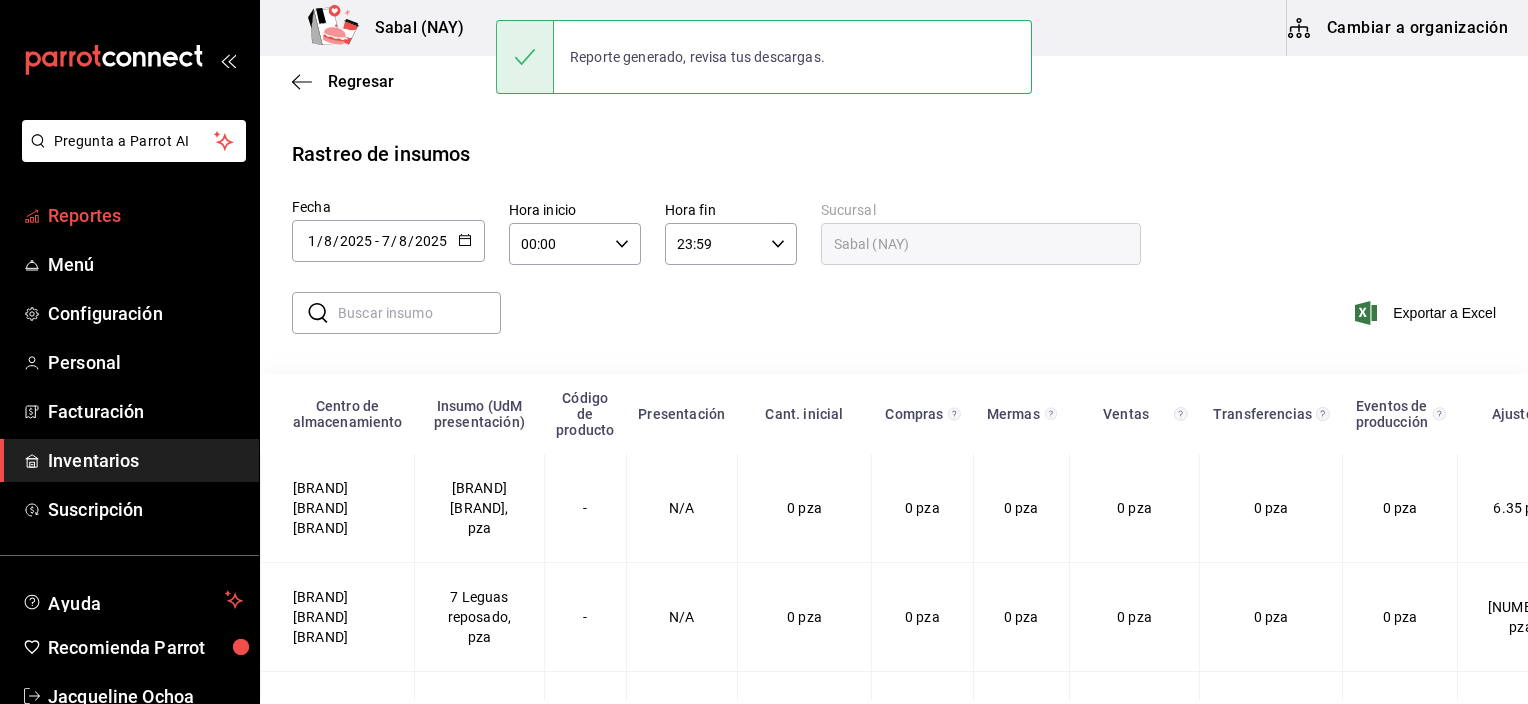 click on "Reportes" at bounding box center [145, 215] 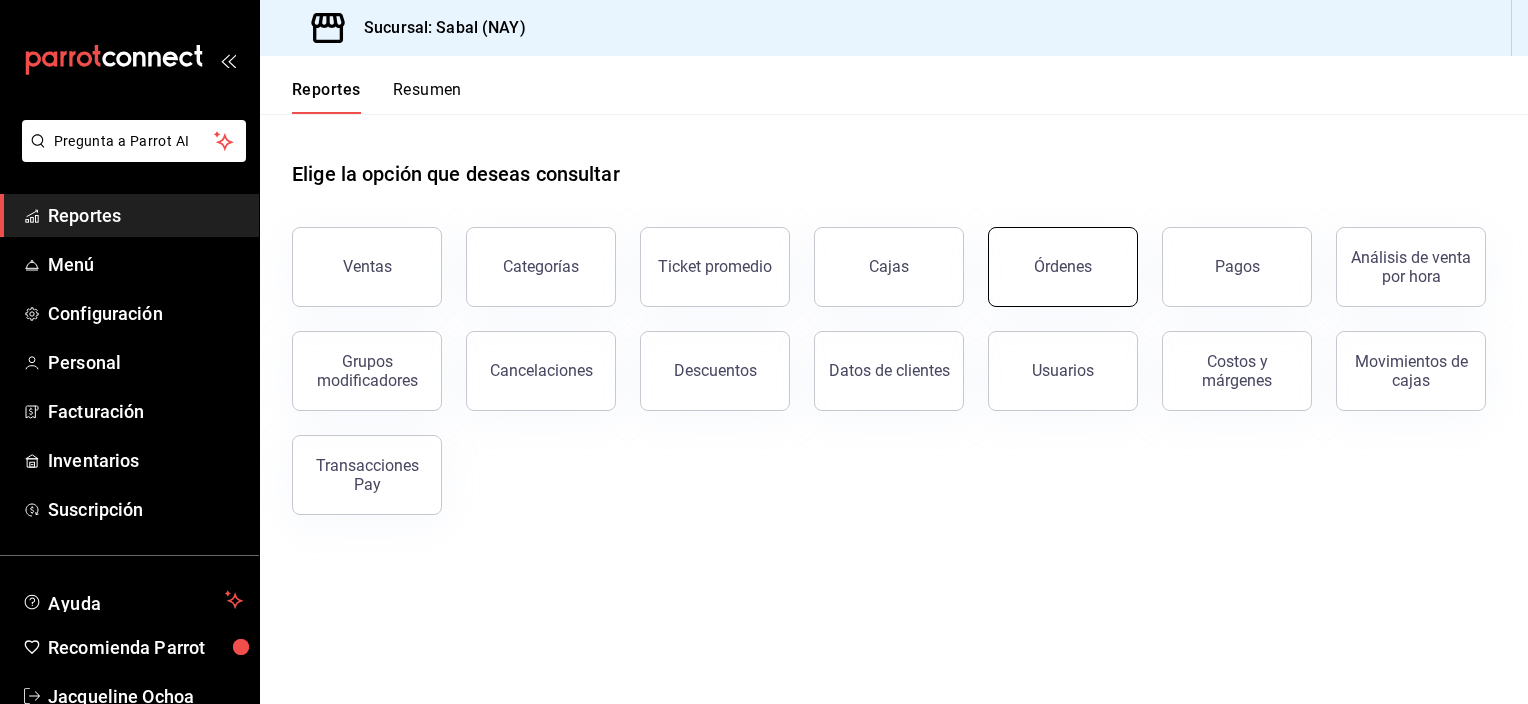 click on "Órdenes" at bounding box center [1063, 266] 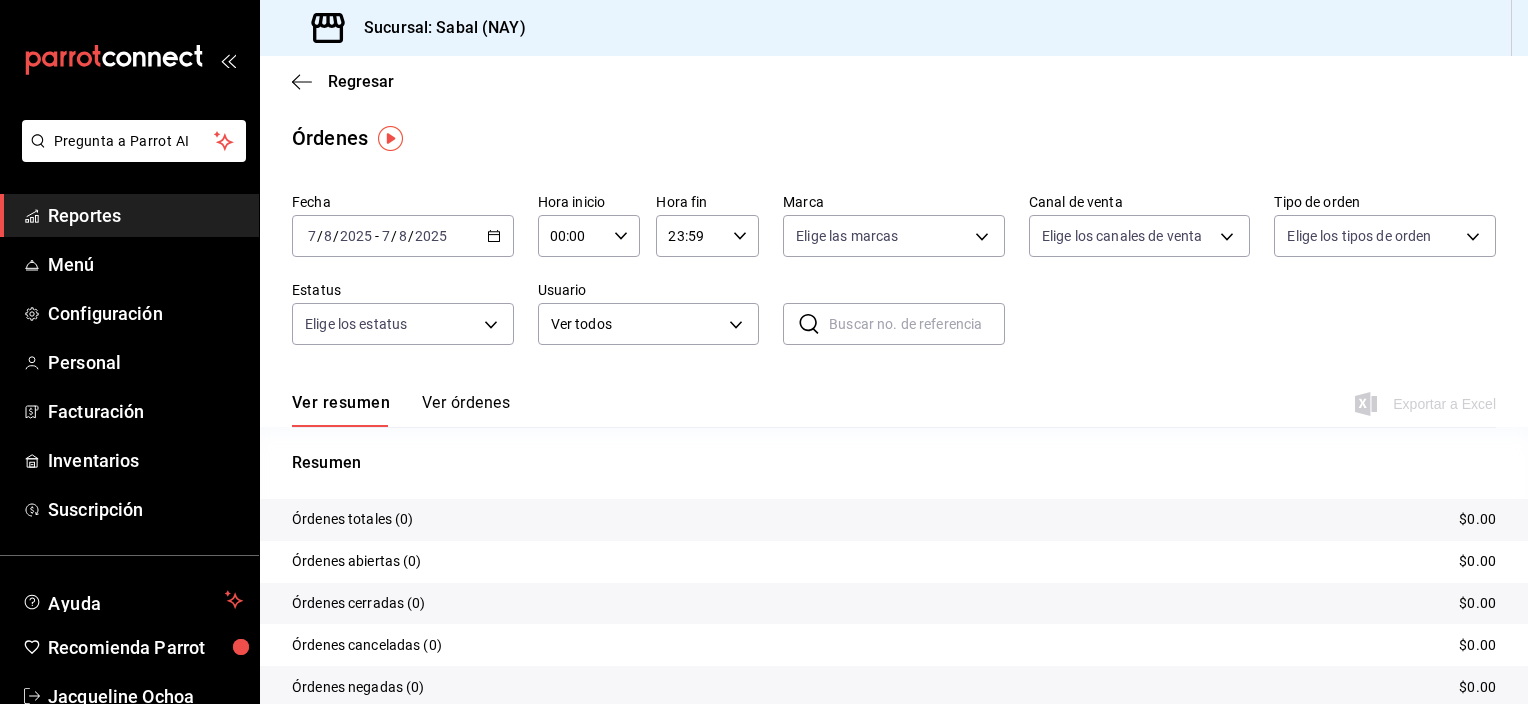 click on "2025-08-07 7 / 8 / 2025 - 2025-08-07 7 / 8 / 2025" at bounding box center (403, 236) 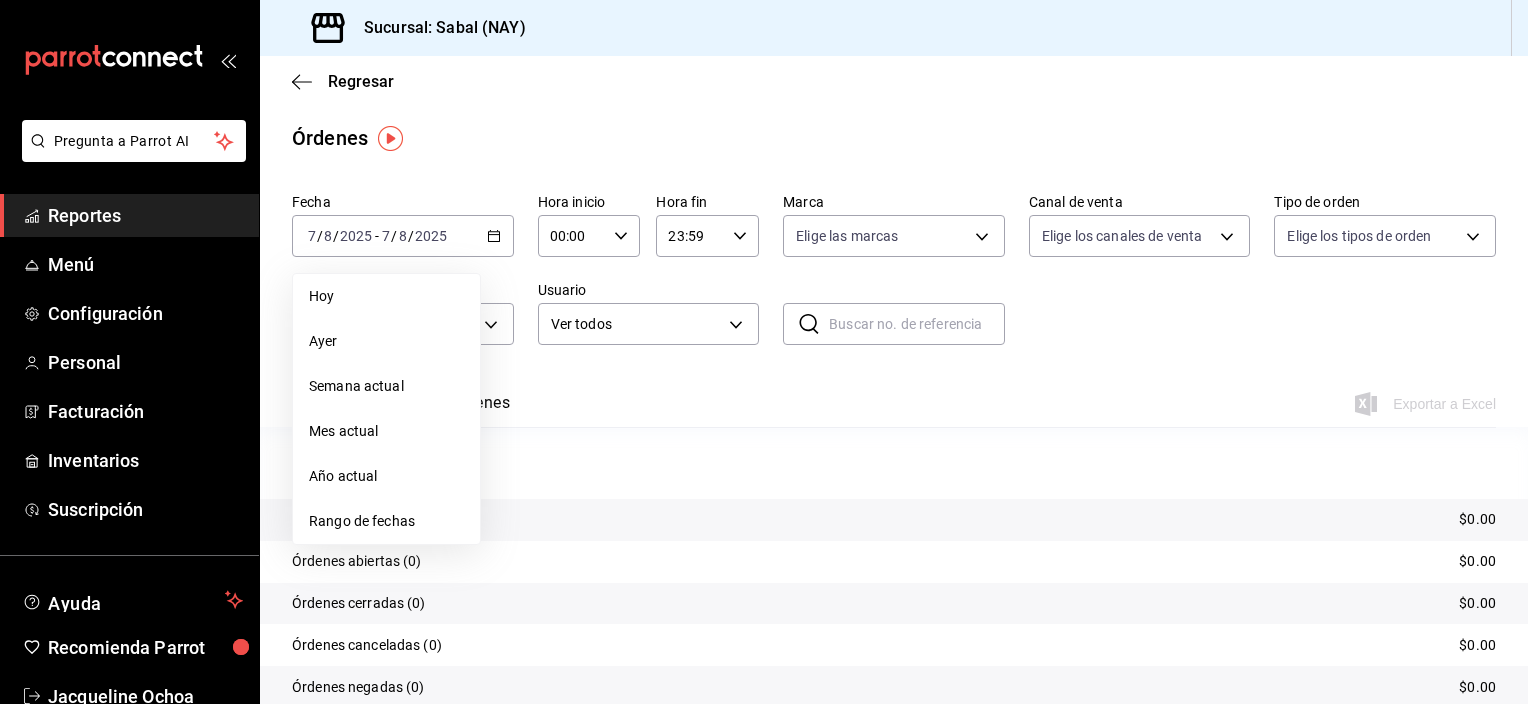drag, startPoint x: 384, startPoint y: 439, endPoint x: 403, endPoint y: 451, distance: 22.472204 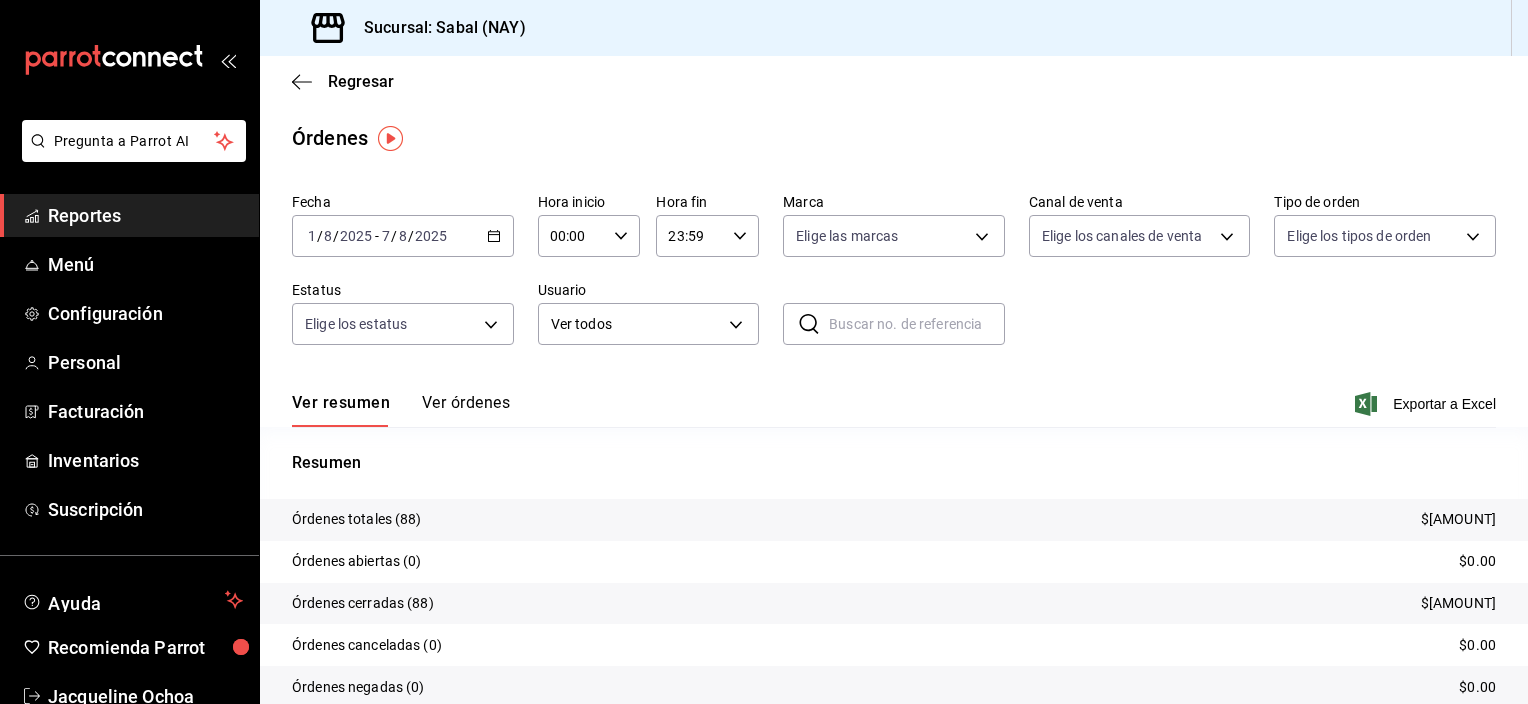 click on "Ver órdenes" at bounding box center (466, 410) 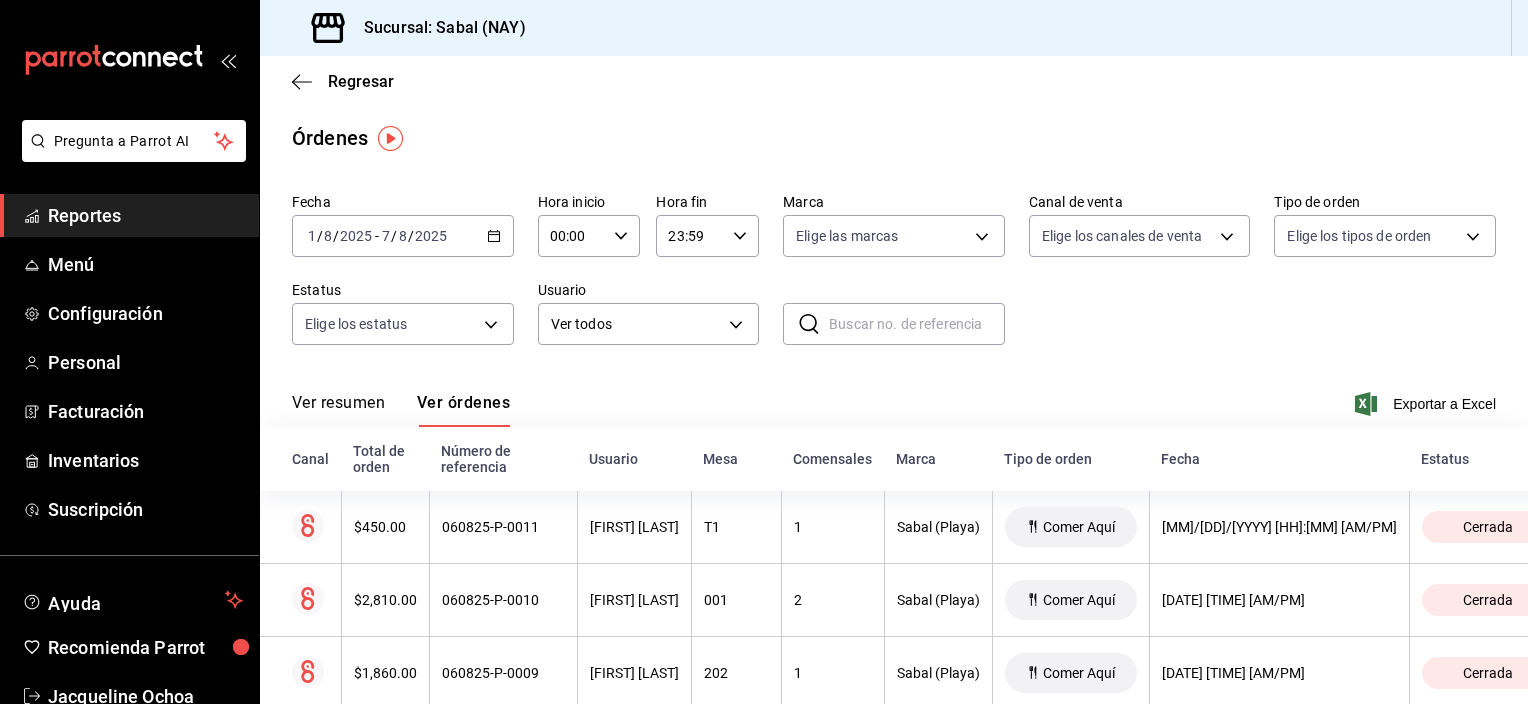 drag, startPoint x: 1442, startPoint y: 406, endPoint x: 1108, endPoint y: 420, distance: 334.29327 